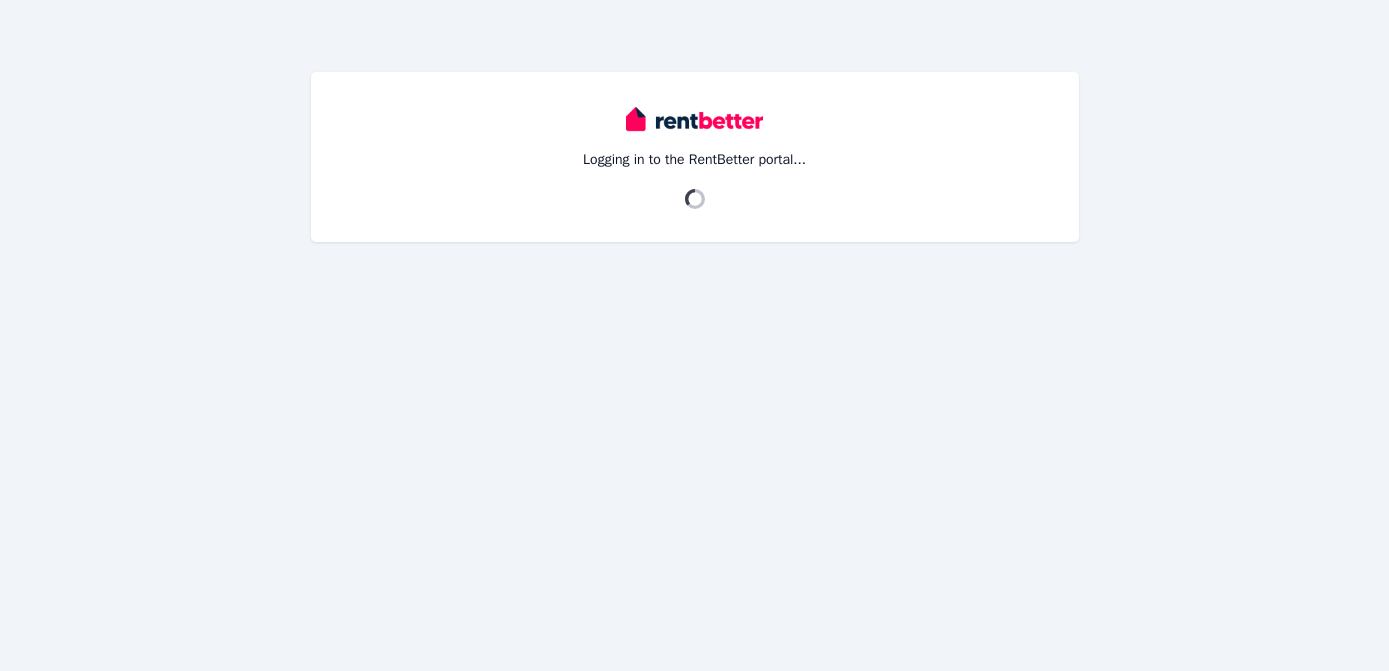 scroll, scrollTop: 0, scrollLeft: 0, axis: both 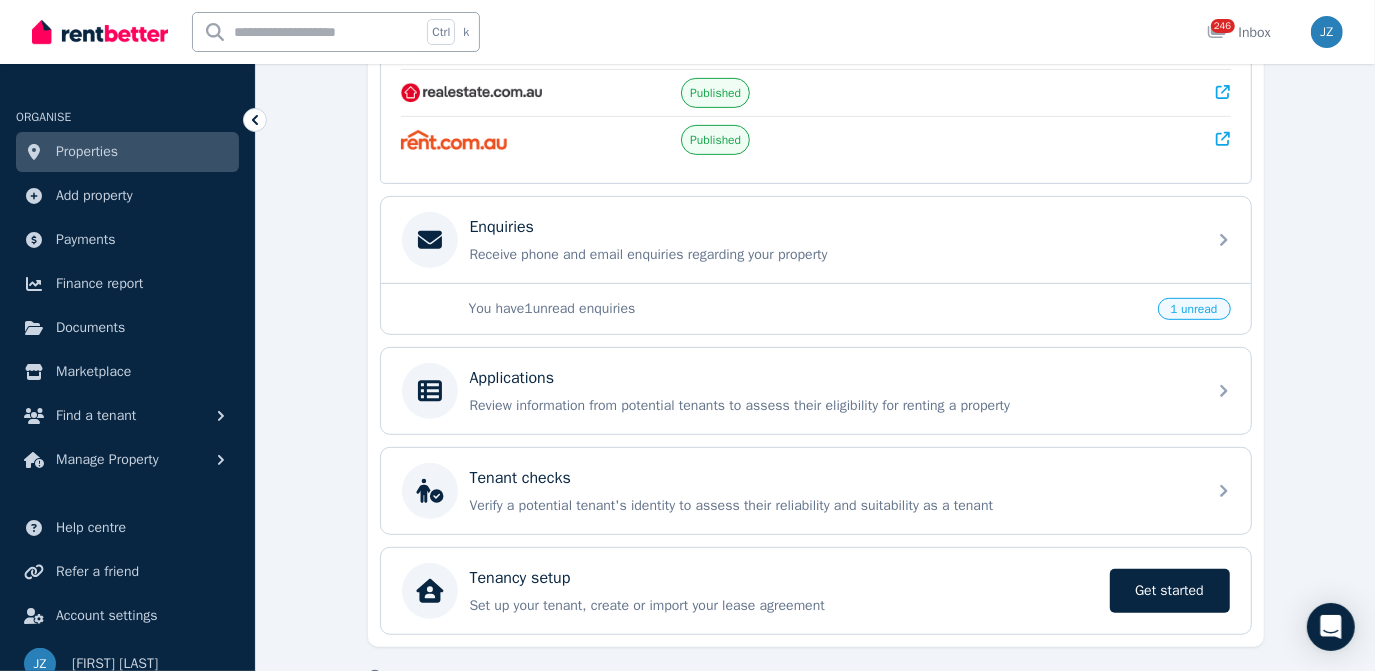 click on "Properties" at bounding box center [127, 152] 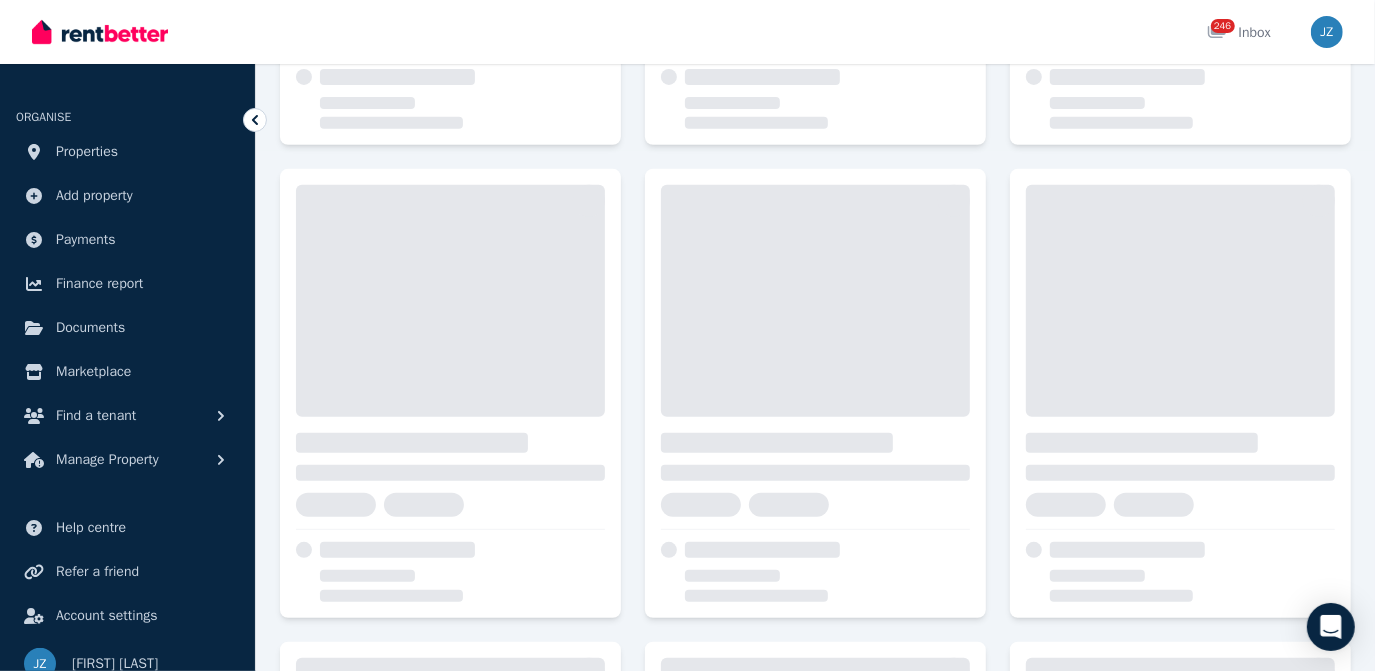 scroll, scrollTop: 0, scrollLeft: 0, axis: both 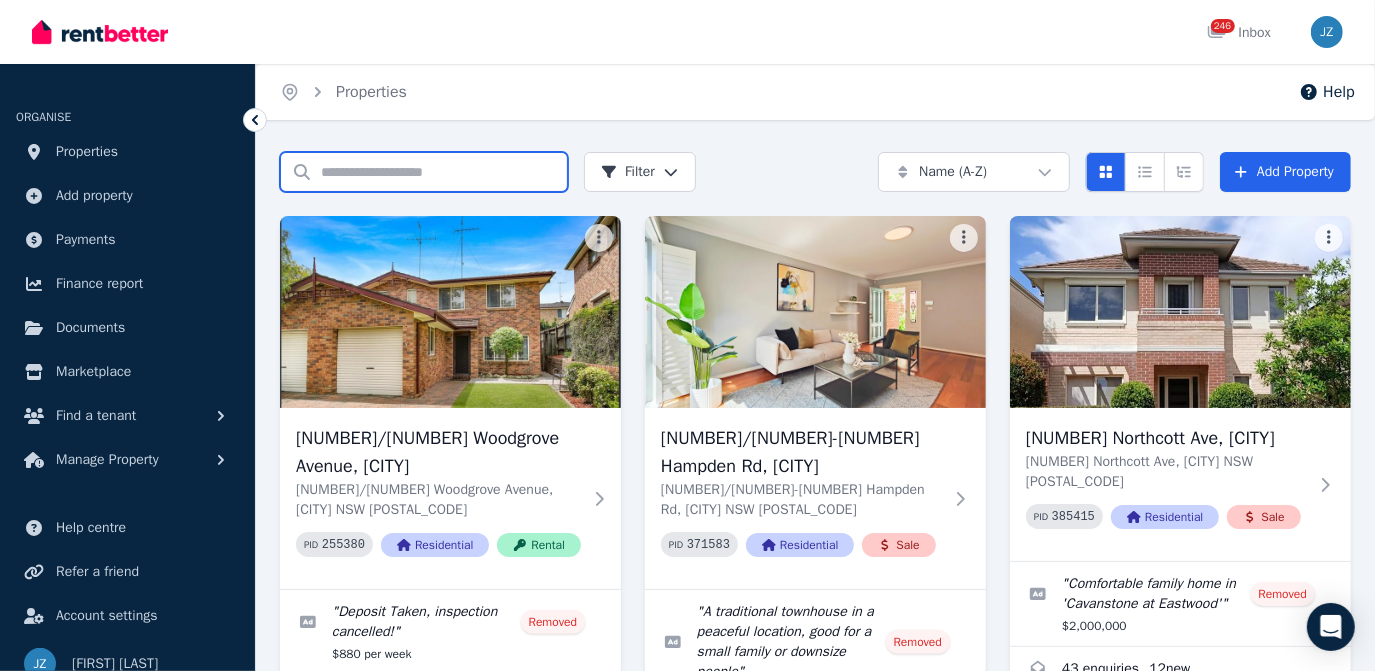 click on "Search properties" at bounding box center [424, 172] 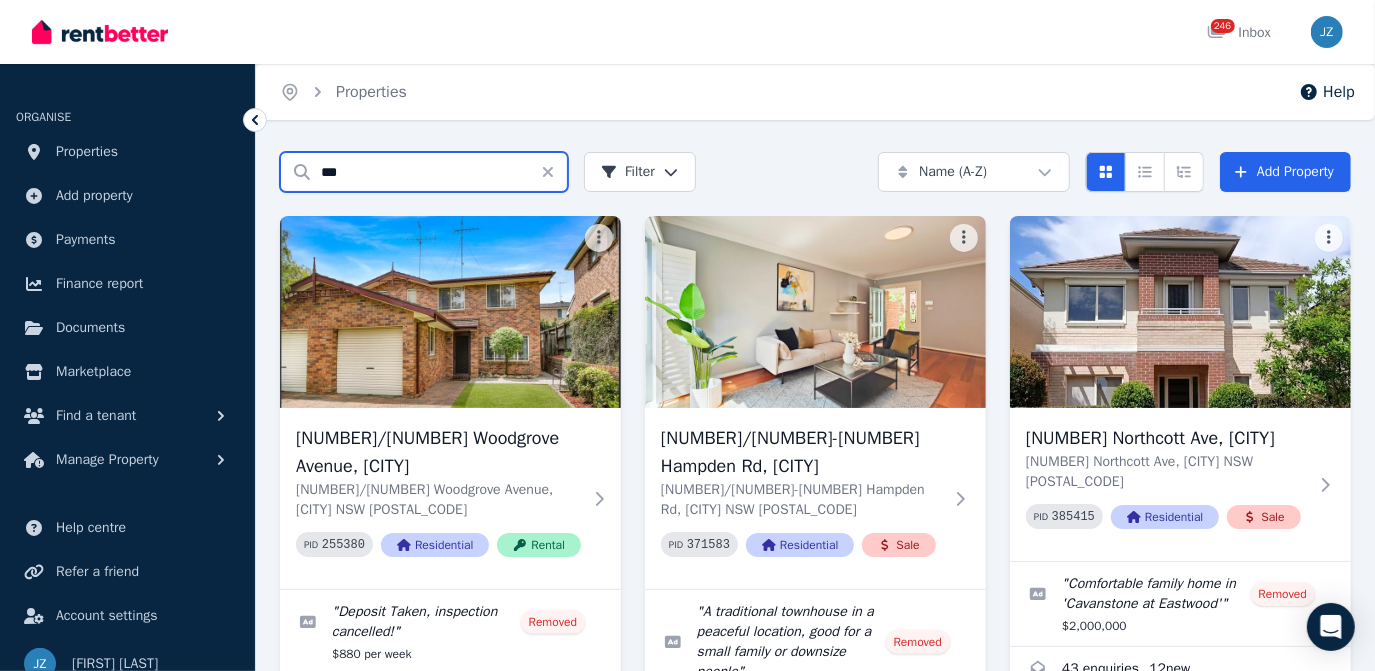 type on "***" 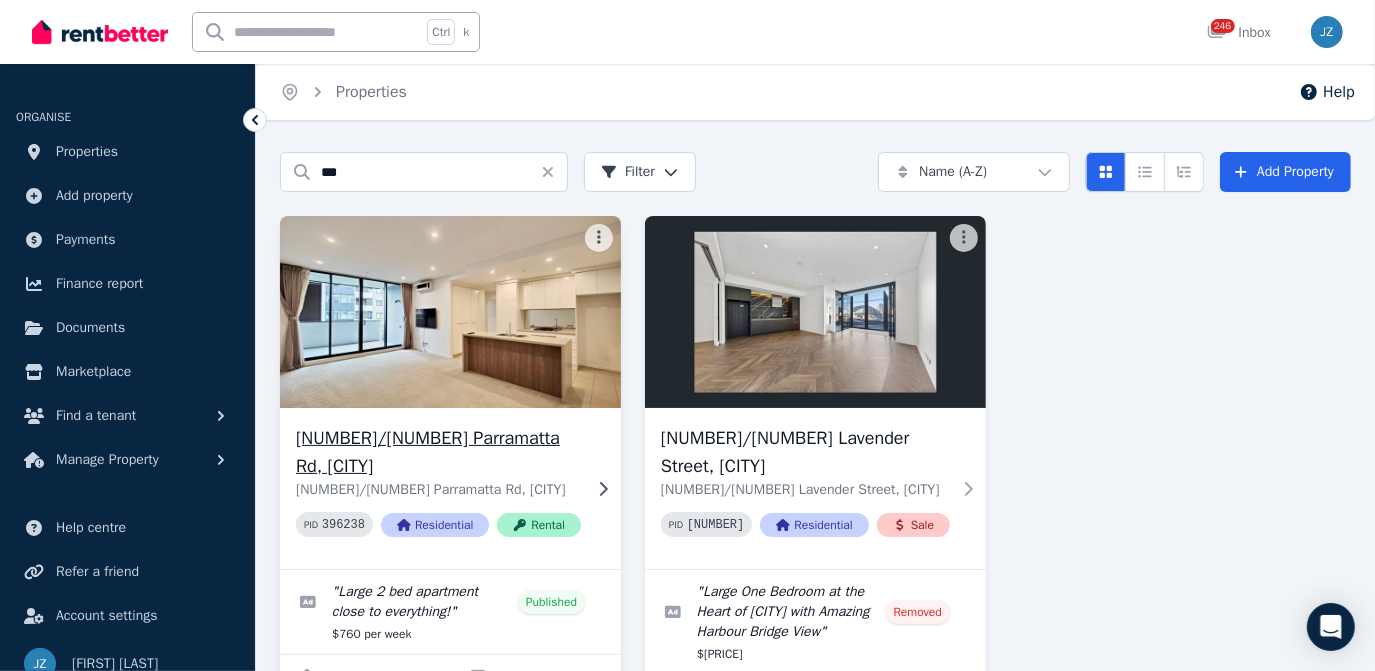 click at bounding box center [450, 312] 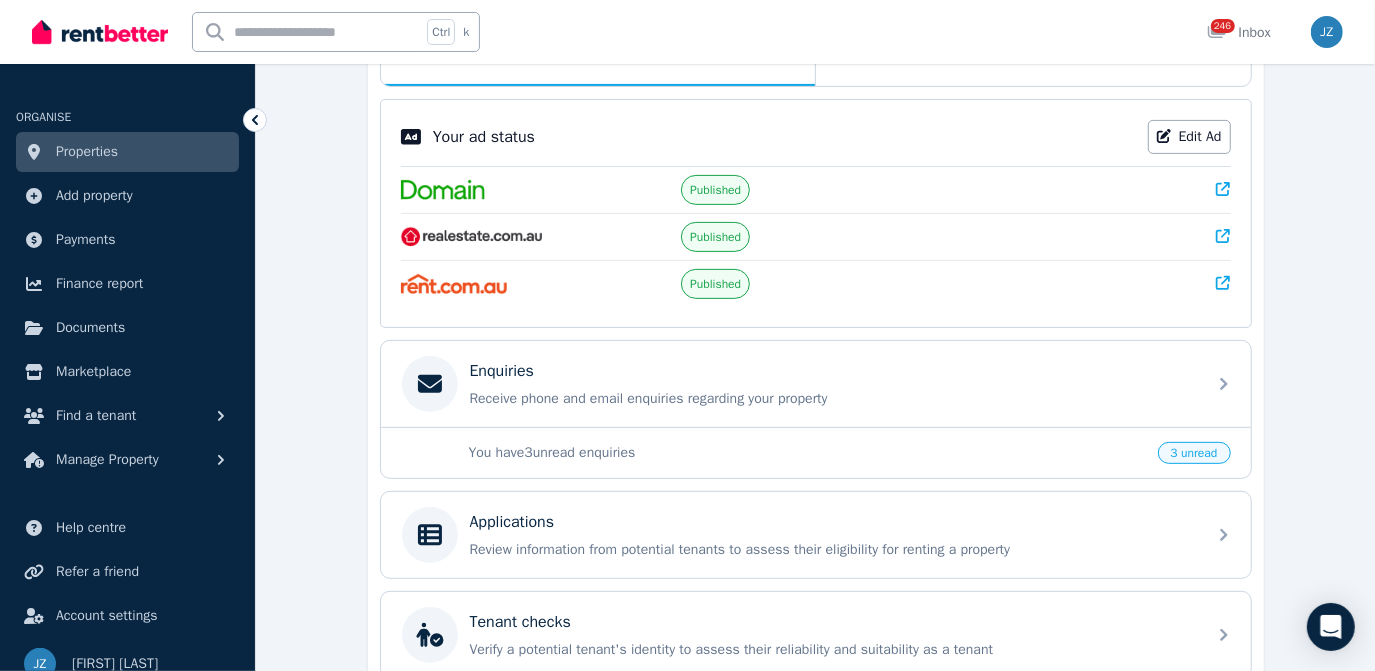 scroll, scrollTop: 378, scrollLeft: 0, axis: vertical 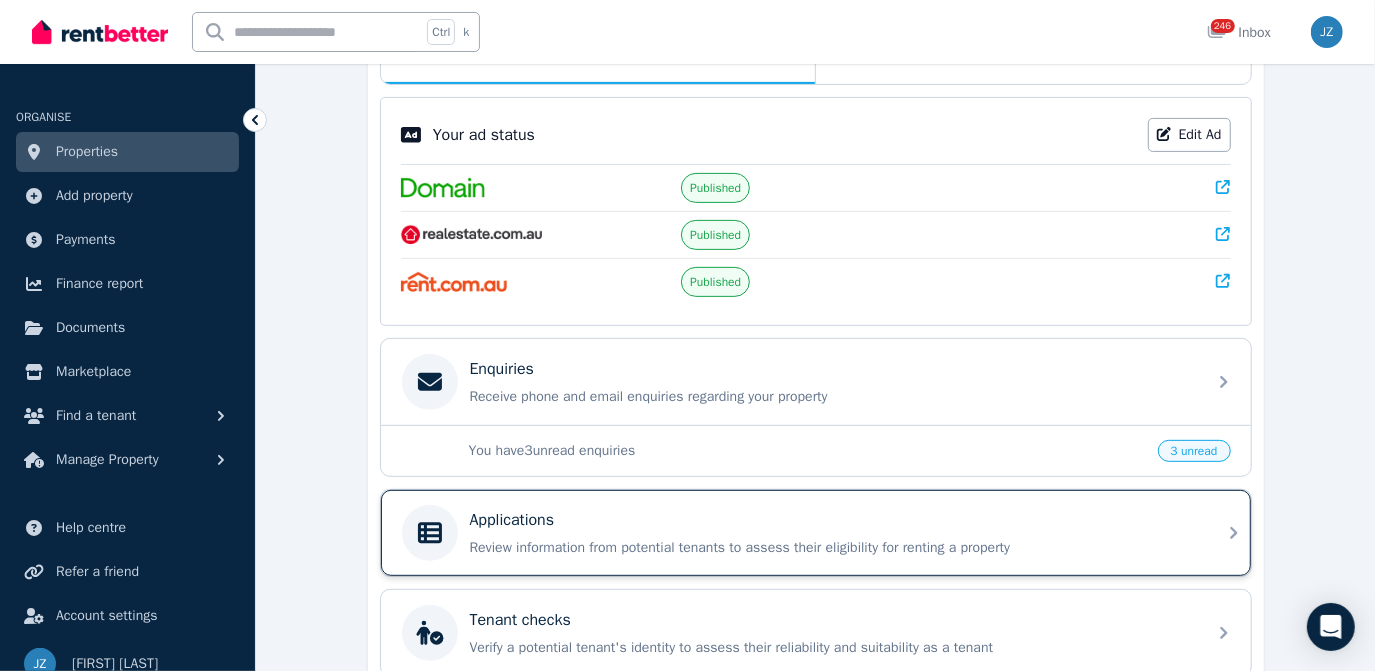 click on "Review information from potential tenants to assess their eligibility for renting a property" at bounding box center (832, 548) 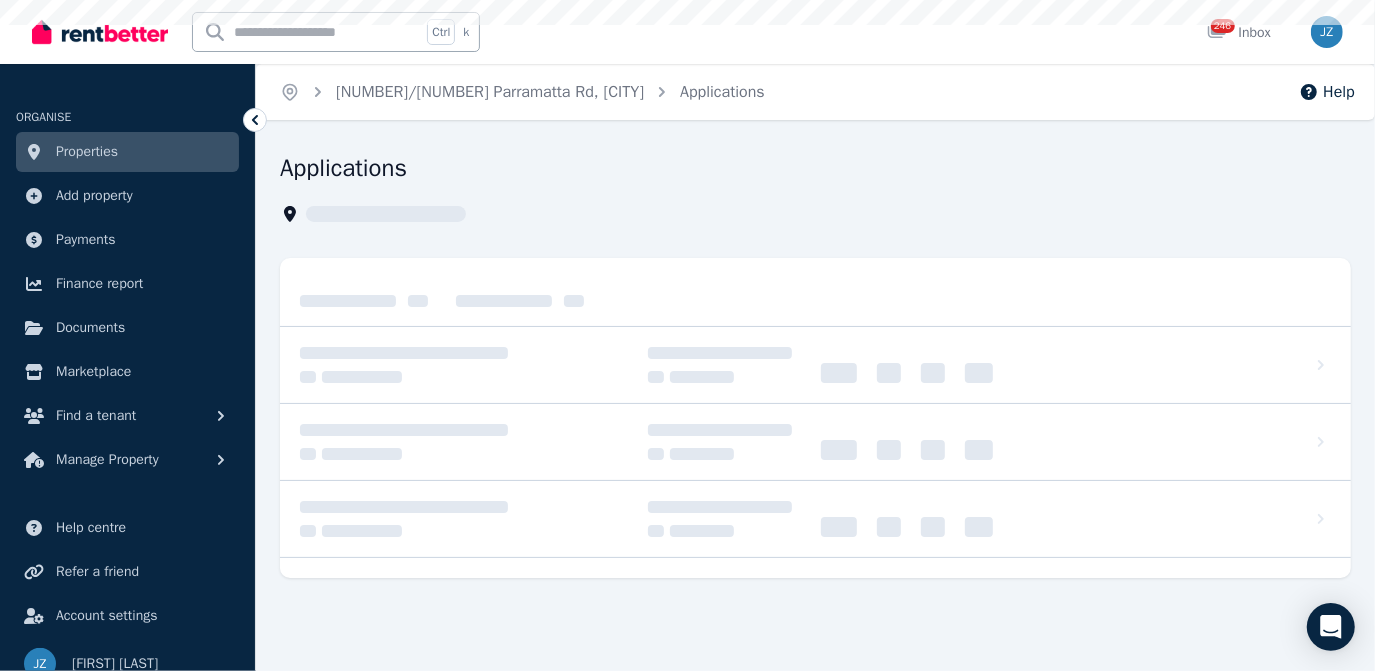 scroll, scrollTop: 0, scrollLeft: 0, axis: both 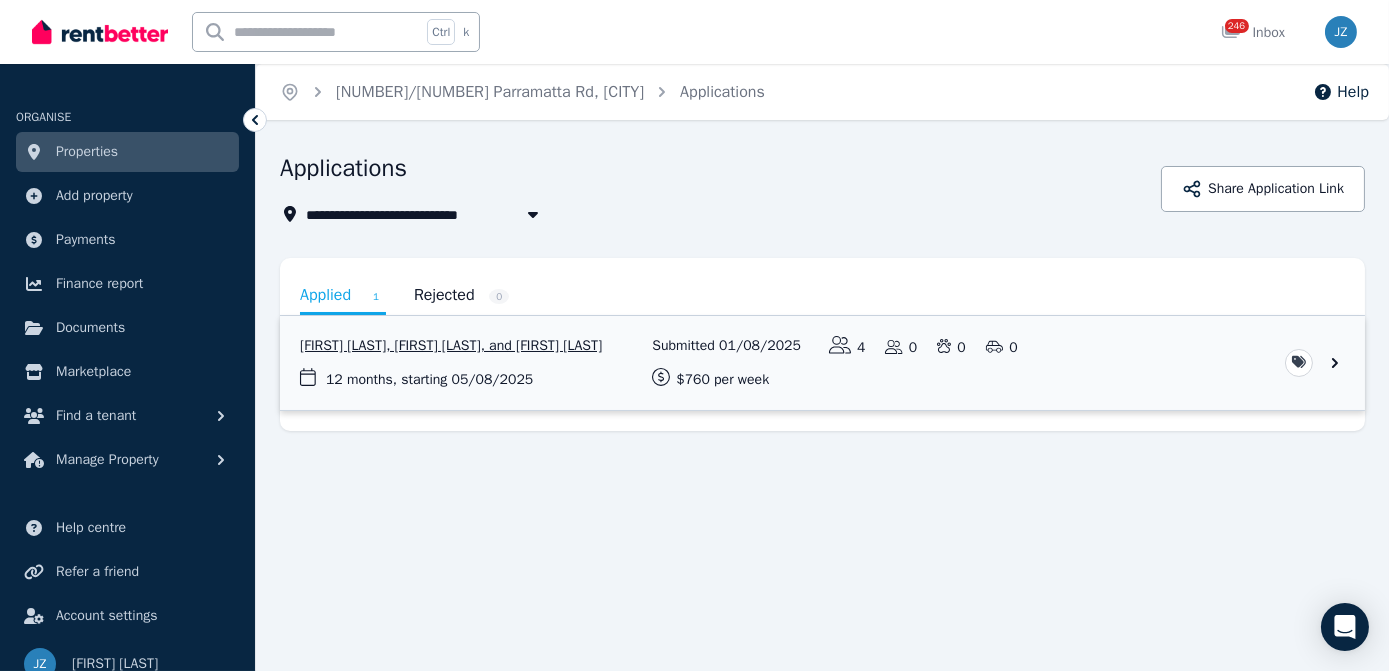 click at bounding box center (822, 363) 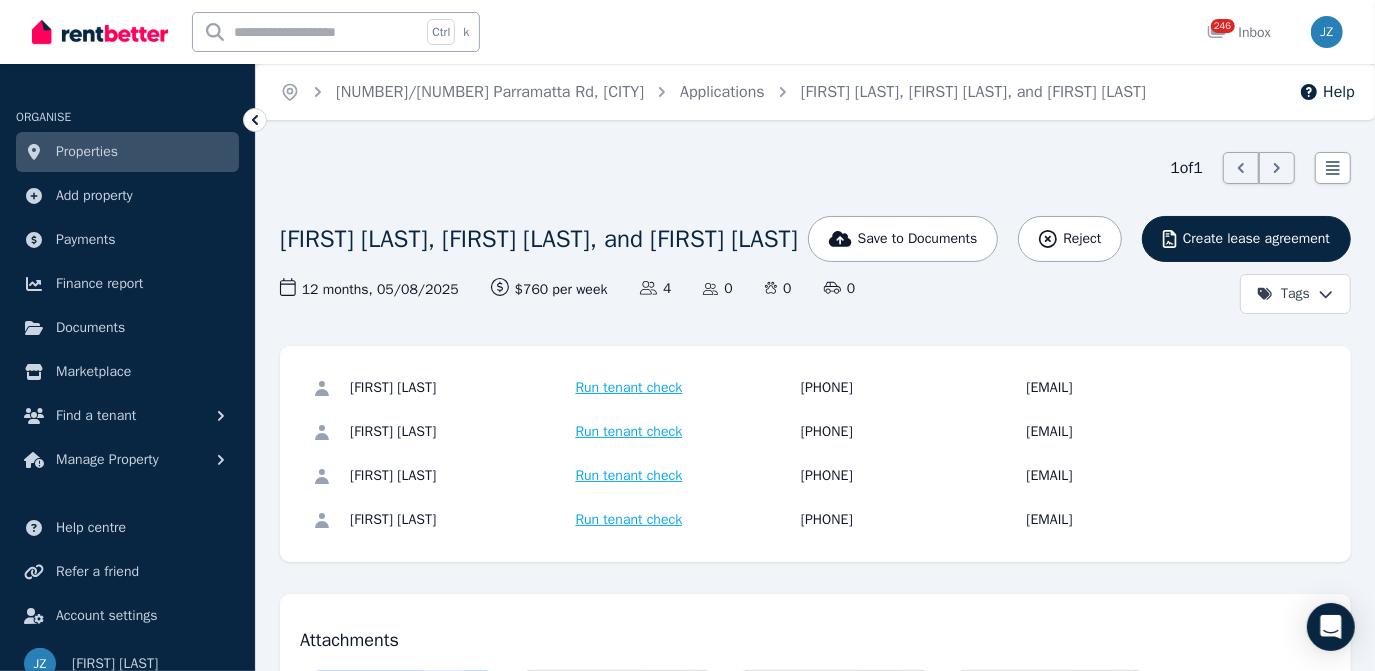 drag, startPoint x: 346, startPoint y: 440, endPoint x: 492, endPoint y: 446, distance: 146.12323 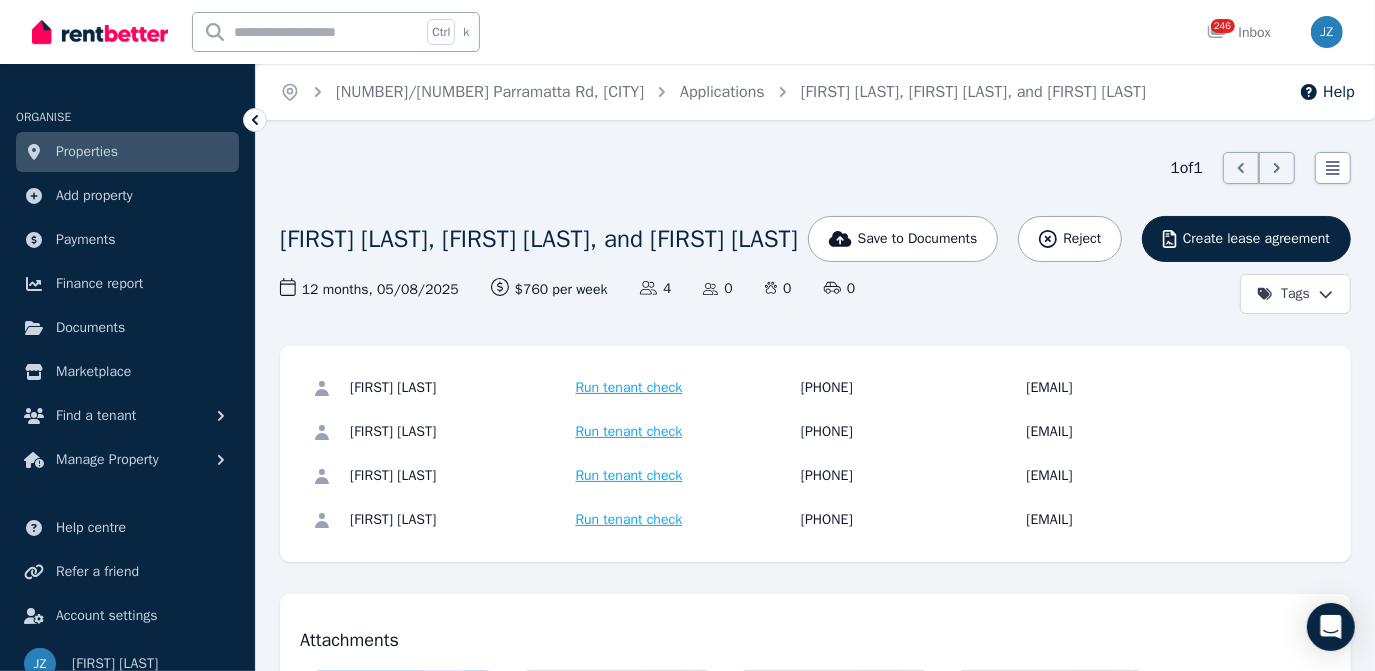 click on "[FIRST] [LAST] Run tenant check [PHONE] [EMAIL]" at bounding box center (815, 432) 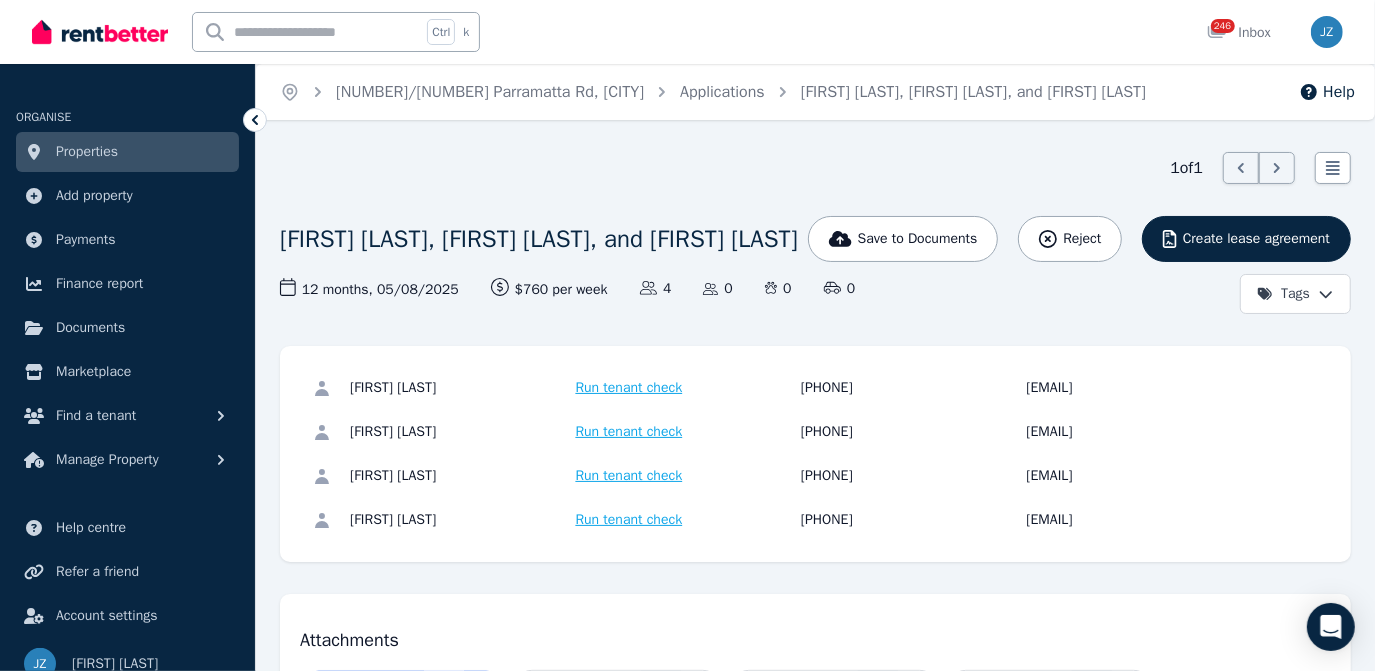 drag, startPoint x: 1018, startPoint y: 436, endPoint x: 1210, endPoint y: 444, distance: 192.1666 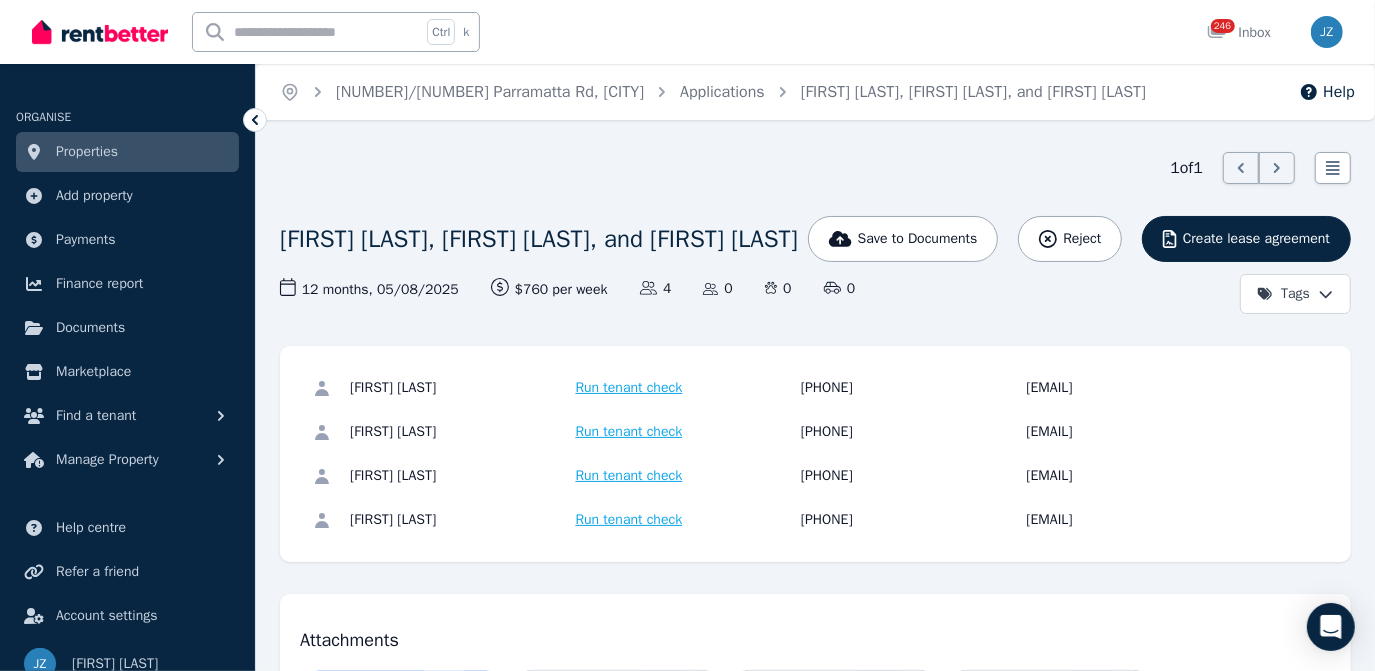 click on "[FIRST] [LAST] Run tenant check [PHONE] [EMAIL]" at bounding box center [798, 432] 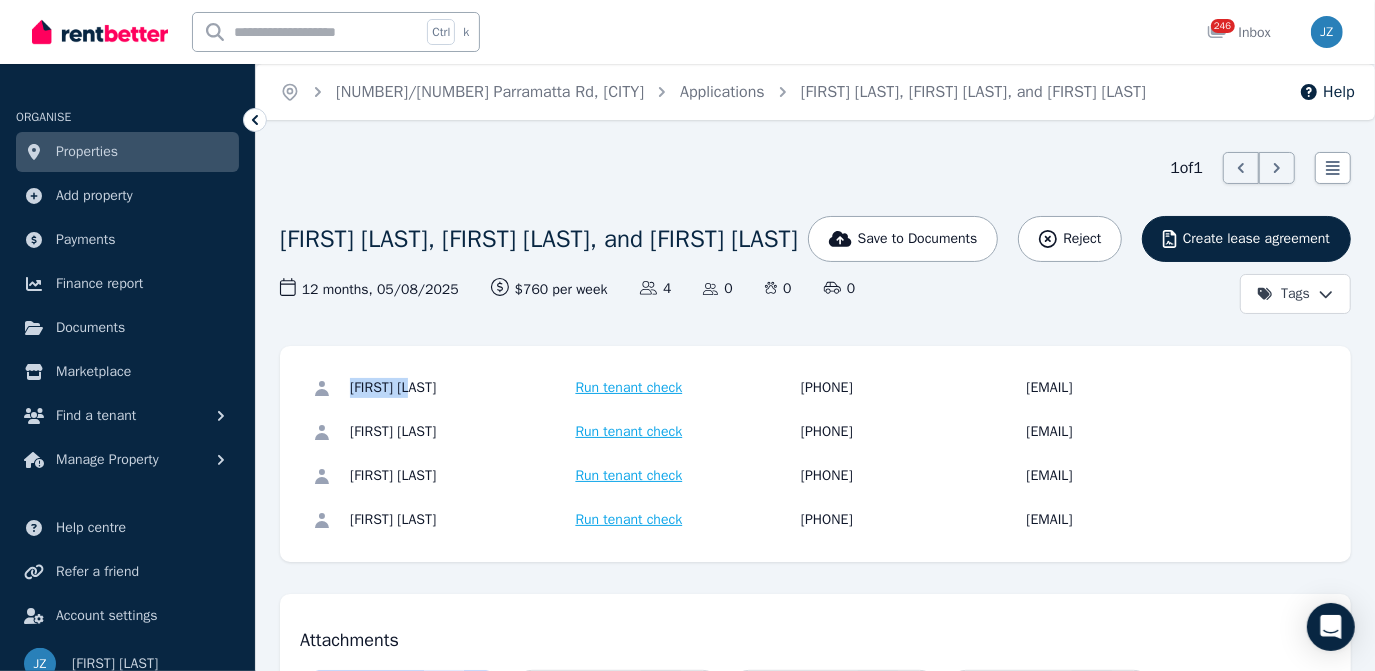 drag, startPoint x: 345, startPoint y: 391, endPoint x: 424, endPoint y: 396, distance: 79.15807 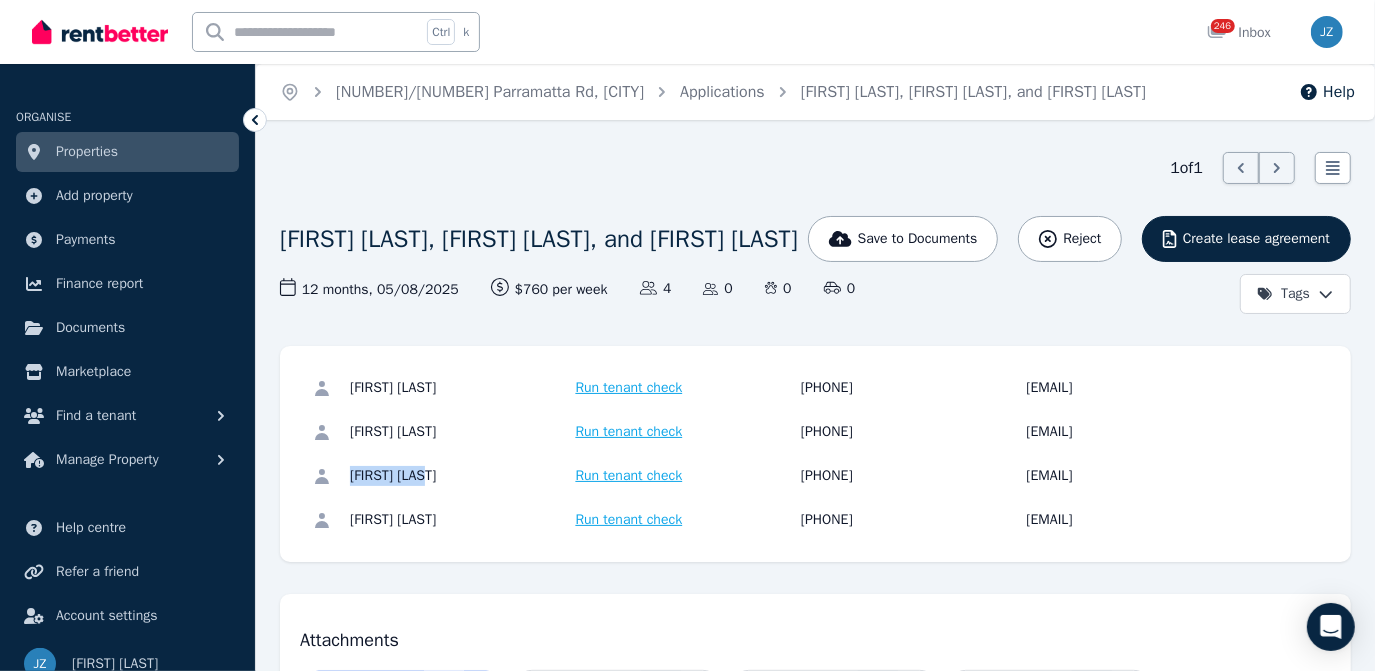 drag, startPoint x: 350, startPoint y: 474, endPoint x: 445, endPoint y: 486, distance: 95.7549 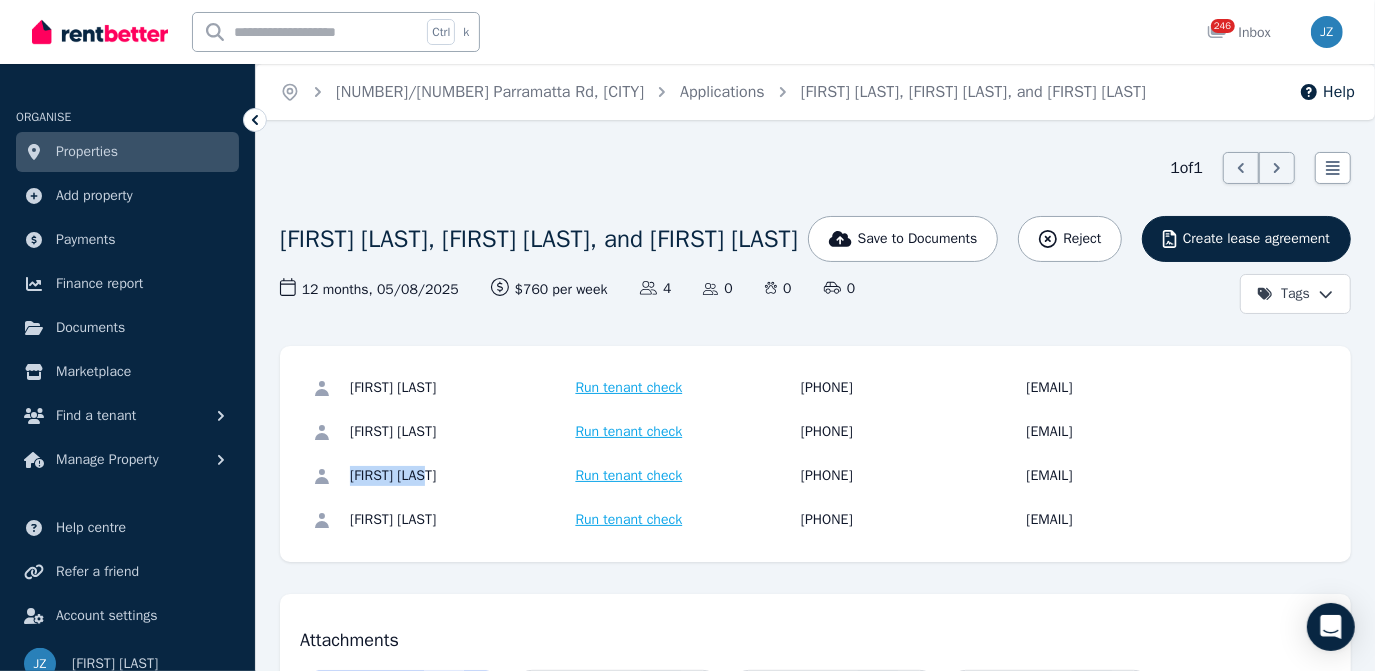 copy on "[FIRST] [LAST]" 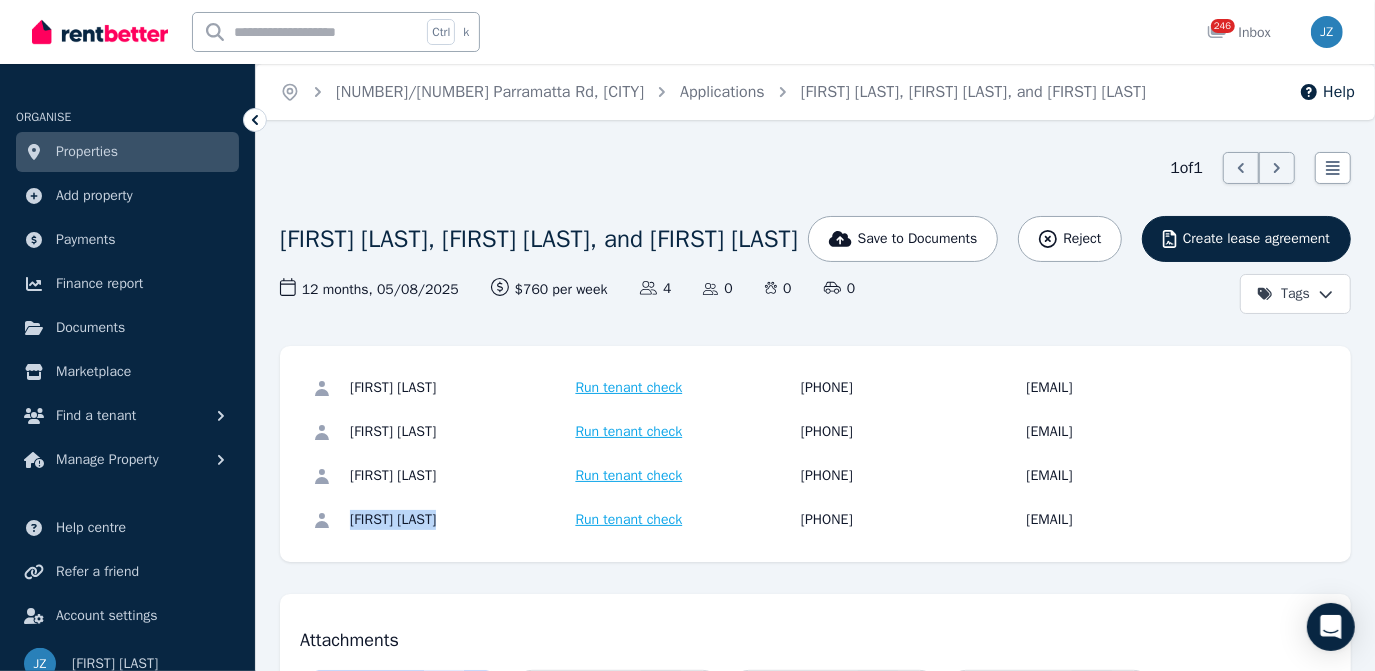 drag, startPoint x: 349, startPoint y: 522, endPoint x: 456, endPoint y: 532, distance: 107.46627 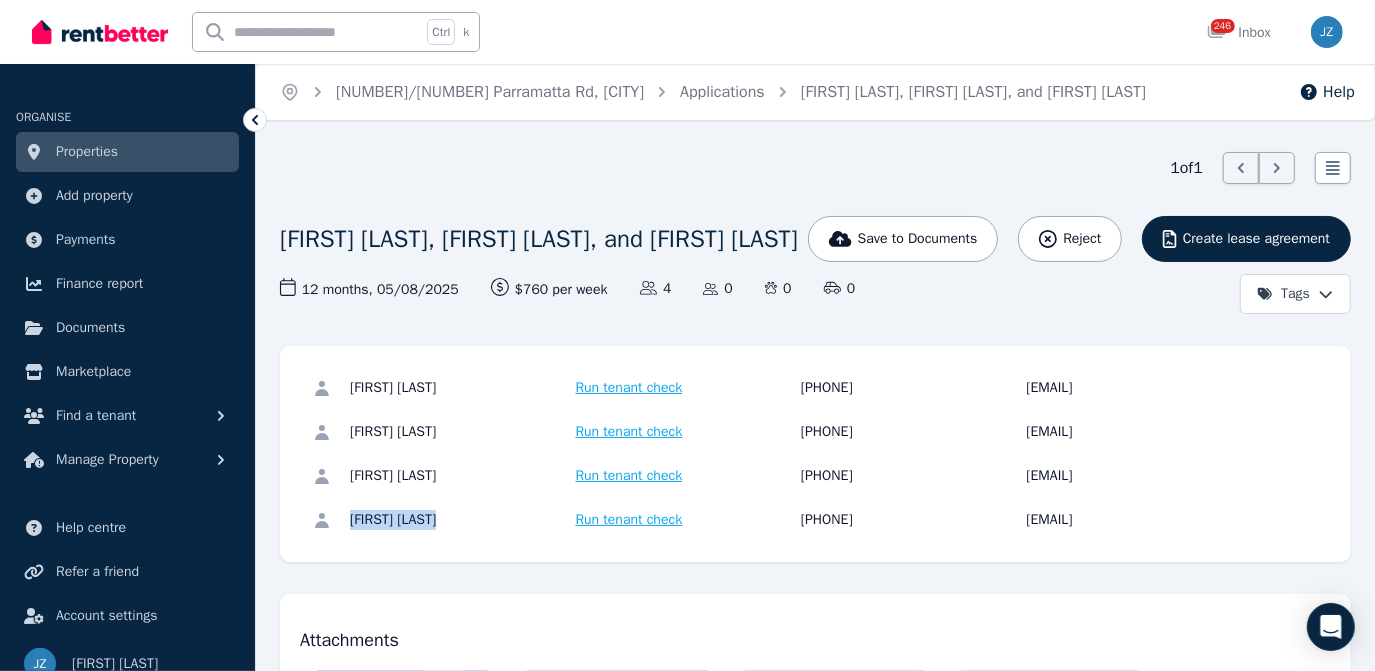 click on "[FIRST] [LAST] Run tenant check [PHONE] [EMAIL]" at bounding box center [815, 520] 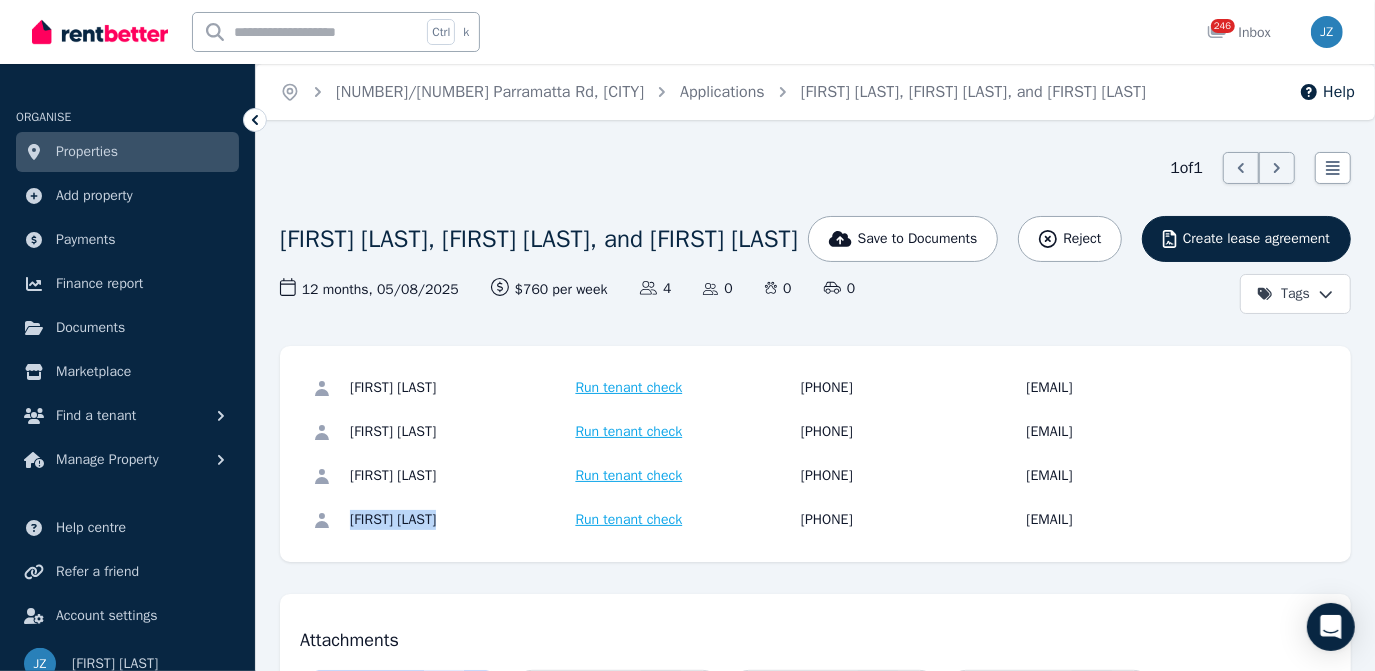 copy on "[FIRST] [LAST]" 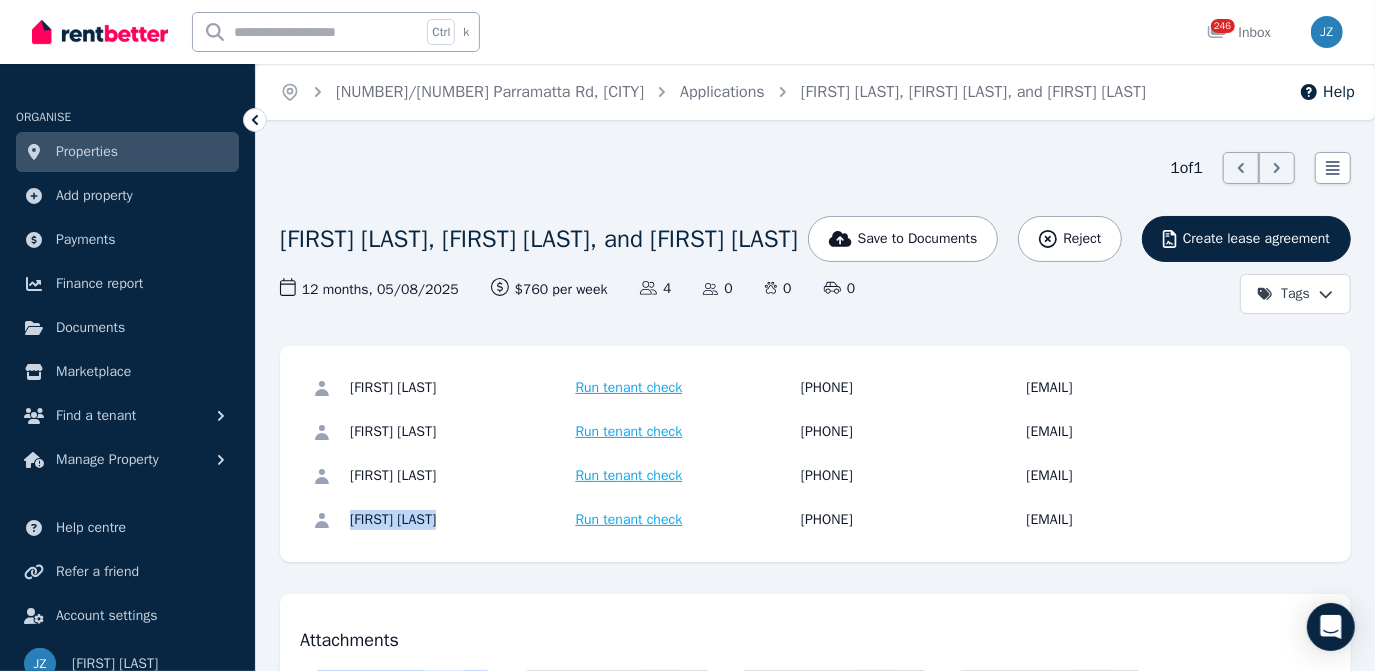 click on "Properties" at bounding box center (127, 152) 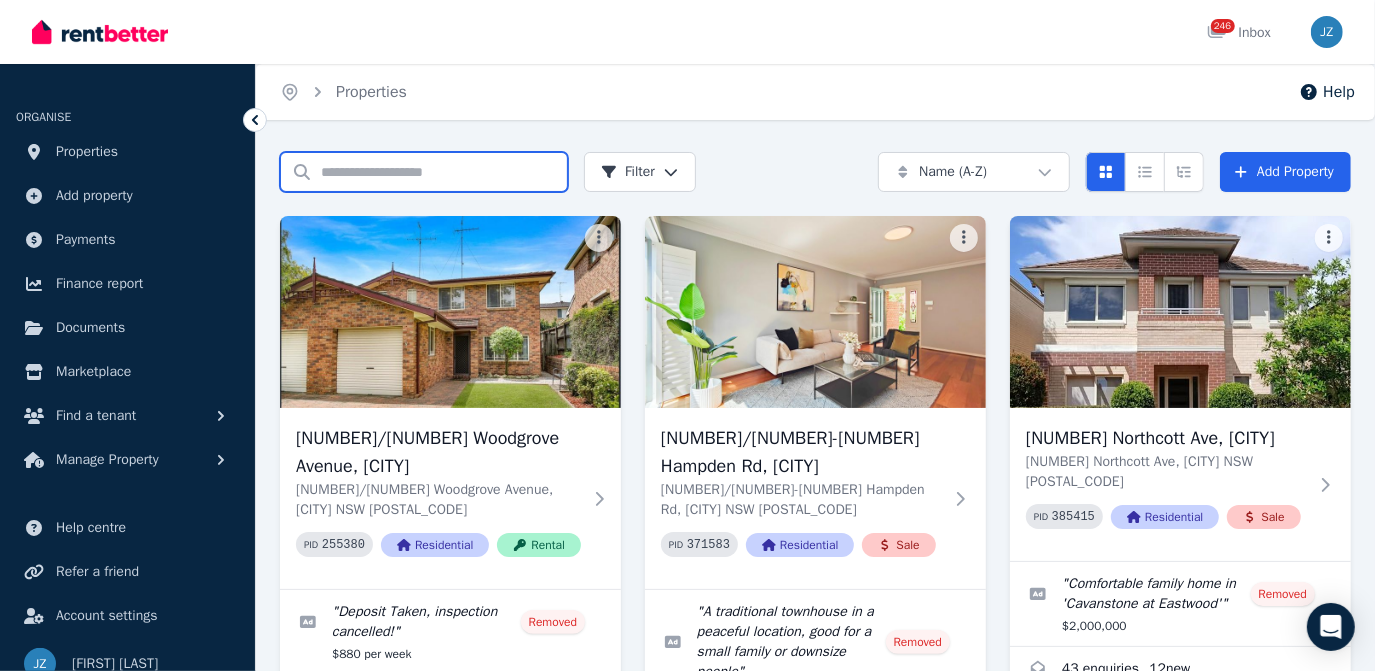 click on "Search properties" at bounding box center [424, 172] 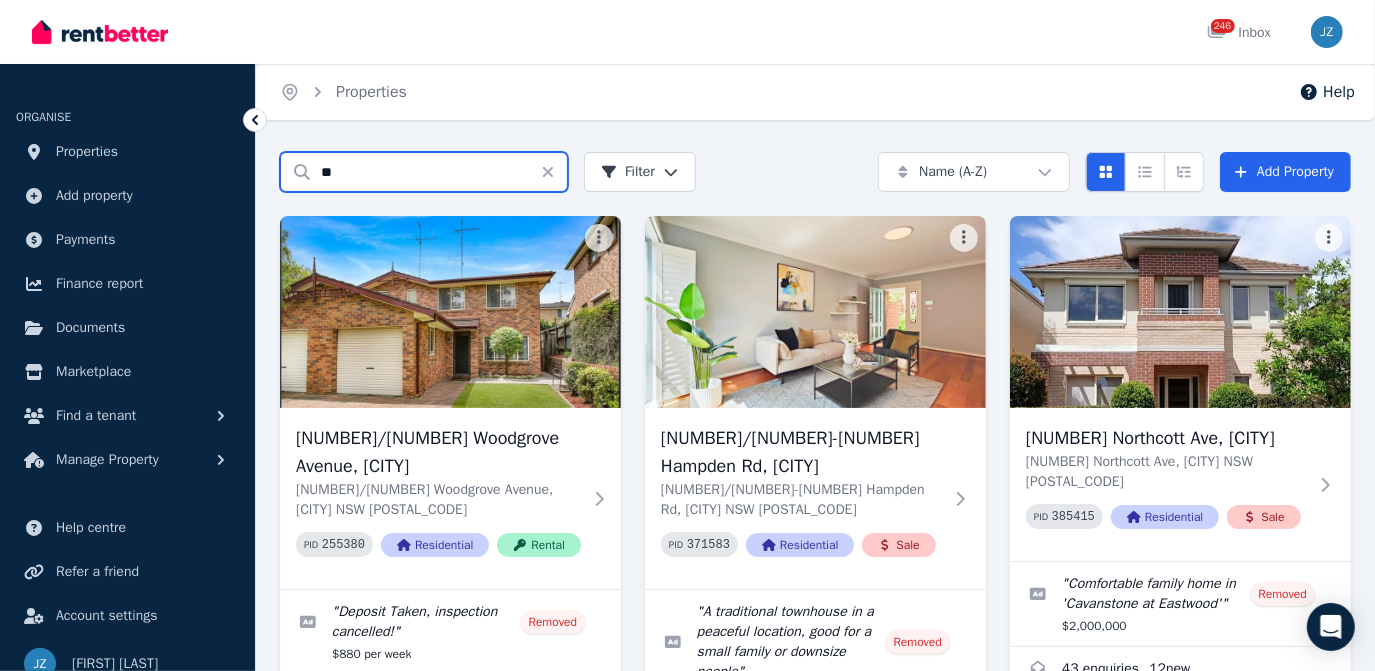 type on "**" 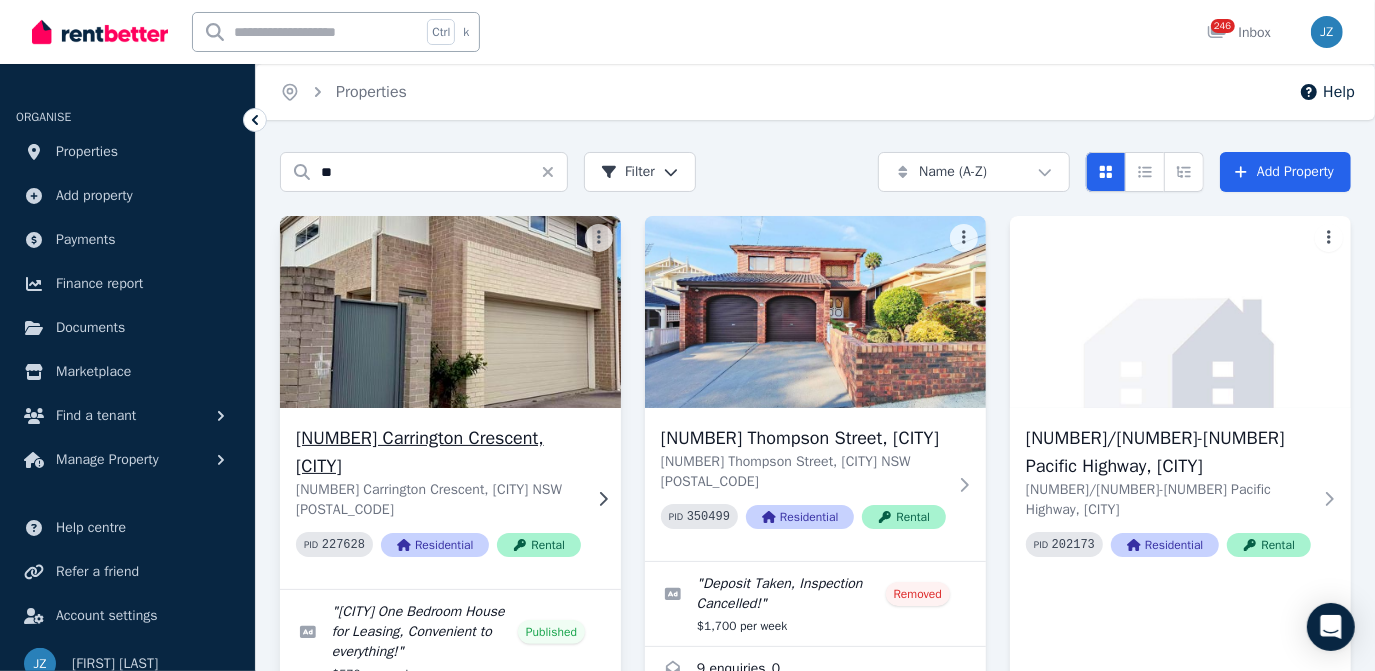 click at bounding box center [450, 312] 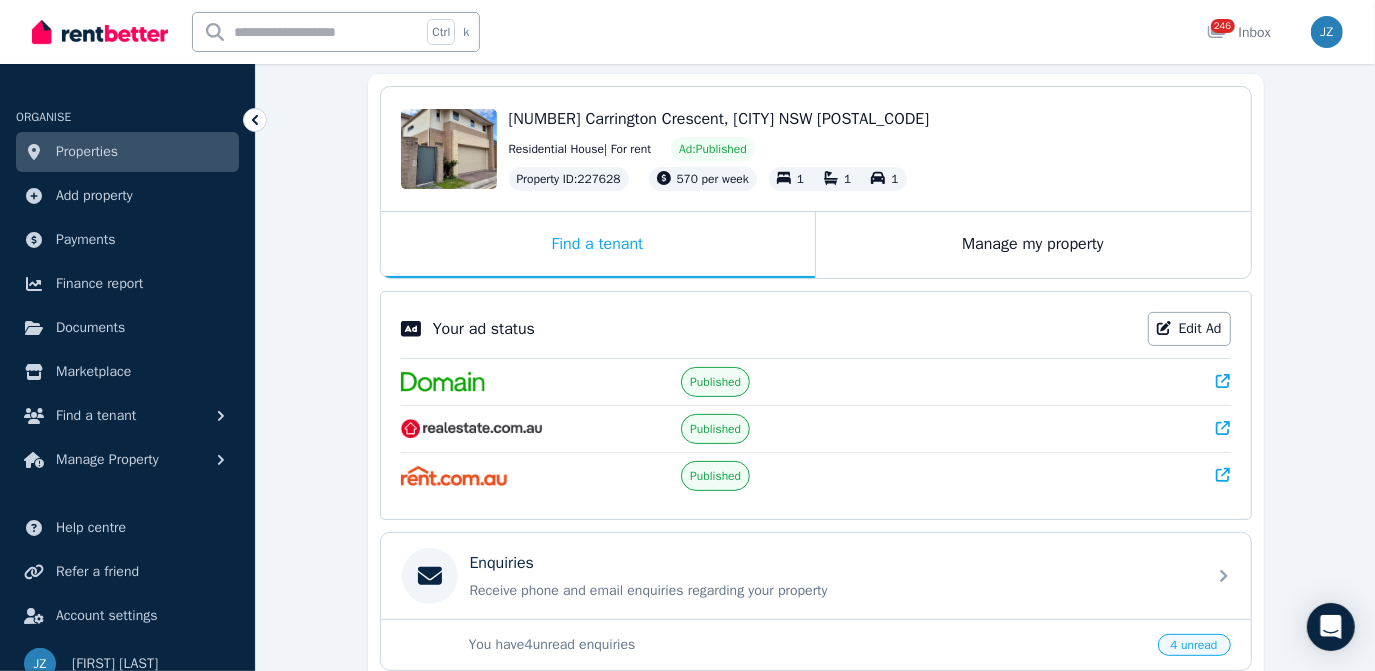 scroll, scrollTop: 184, scrollLeft: 0, axis: vertical 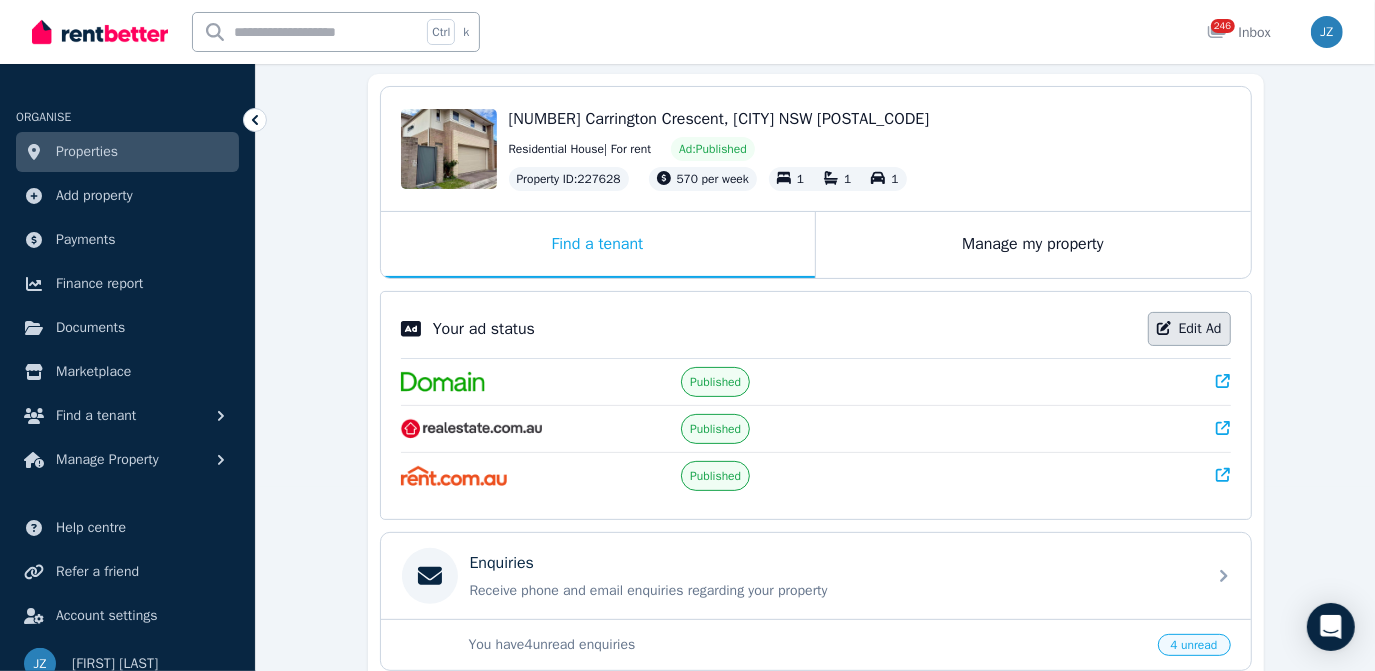 click 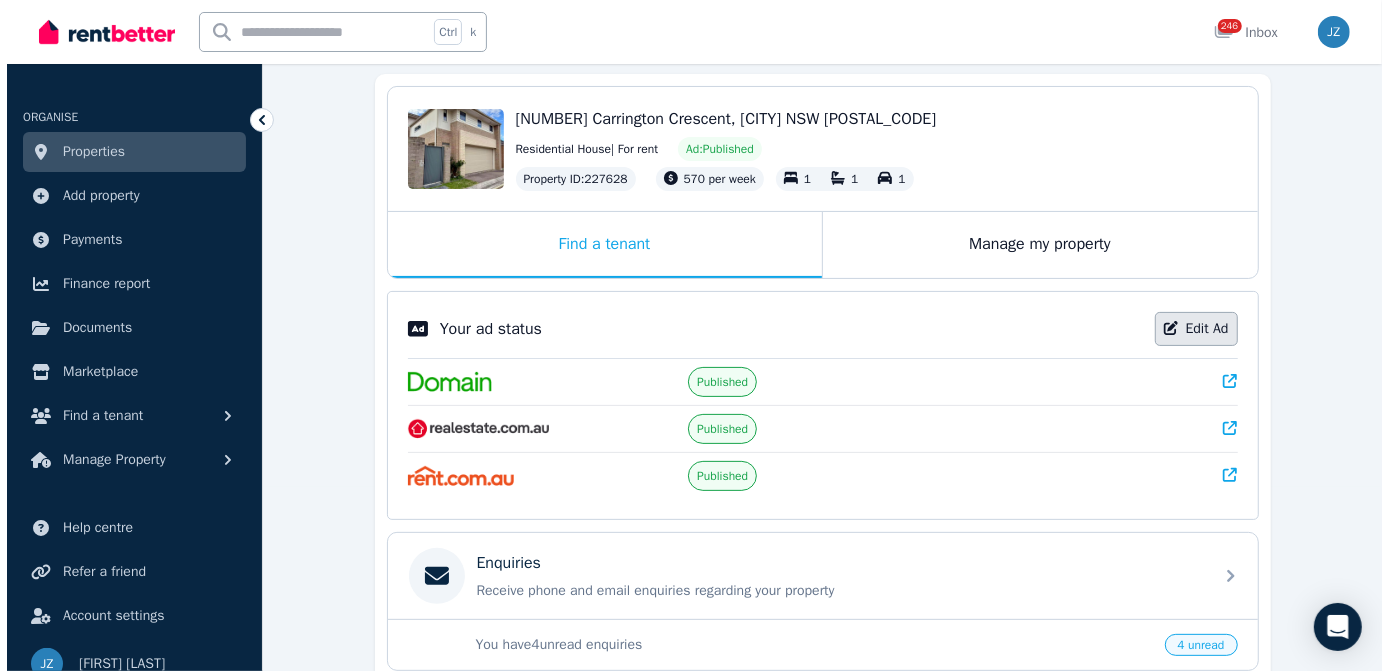 scroll, scrollTop: 0, scrollLeft: 0, axis: both 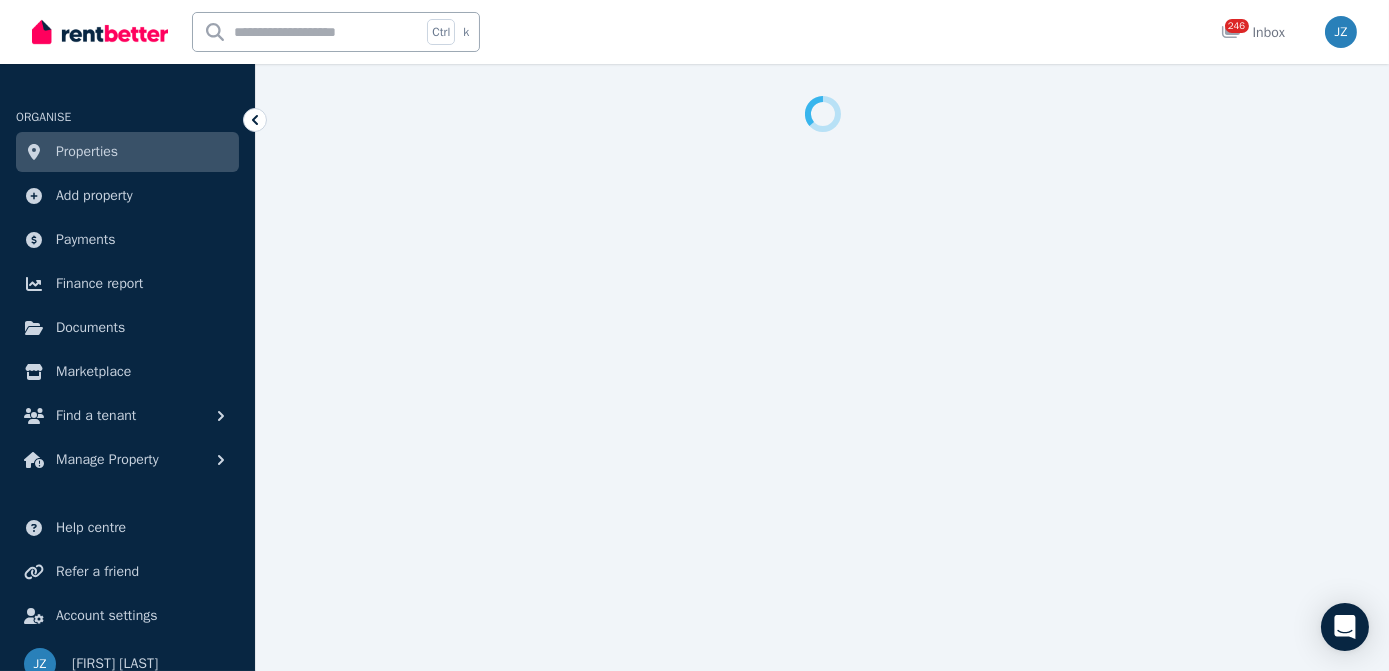 select on "**********" 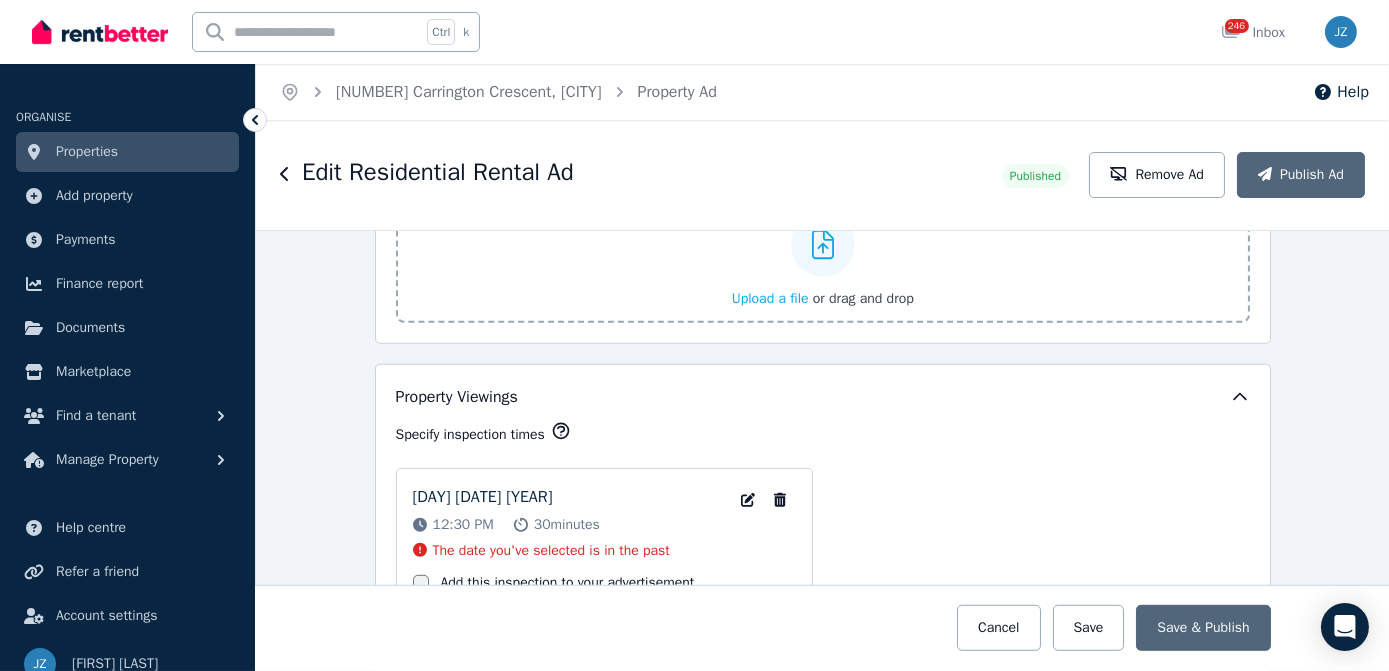 scroll, scrollTop: 2944, scrollLeft: 0, axis: vertical 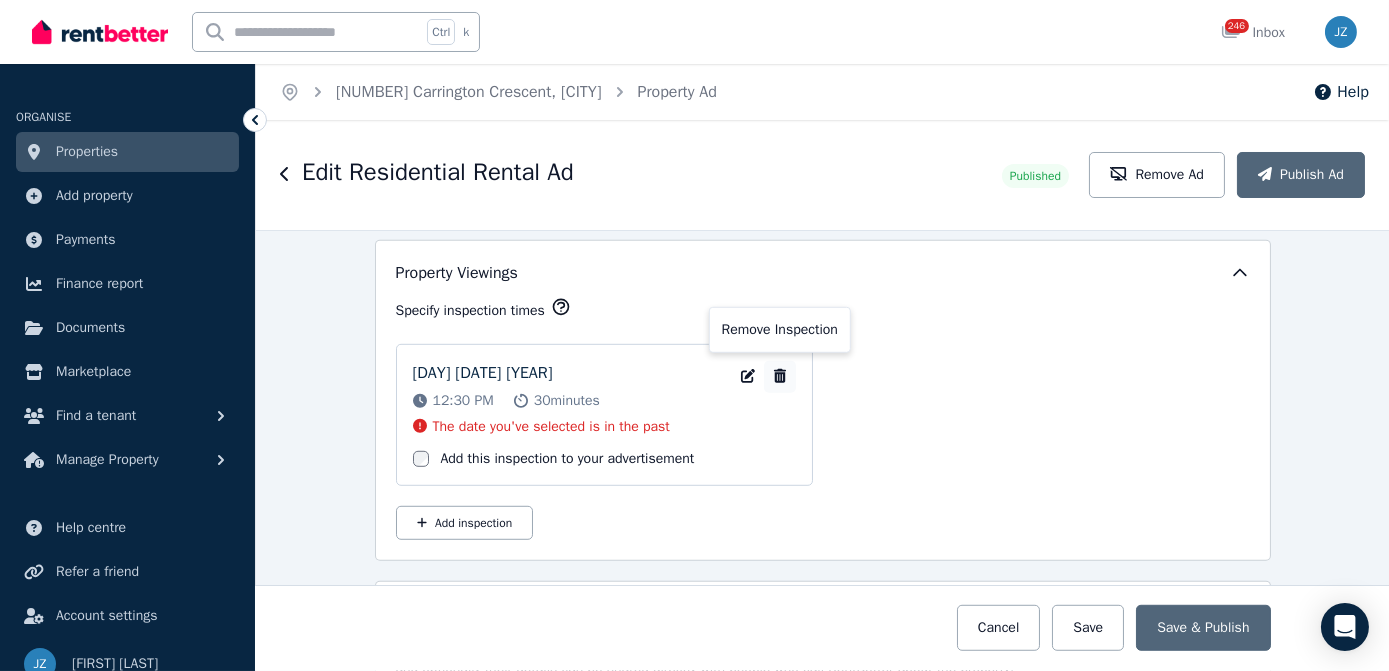 click 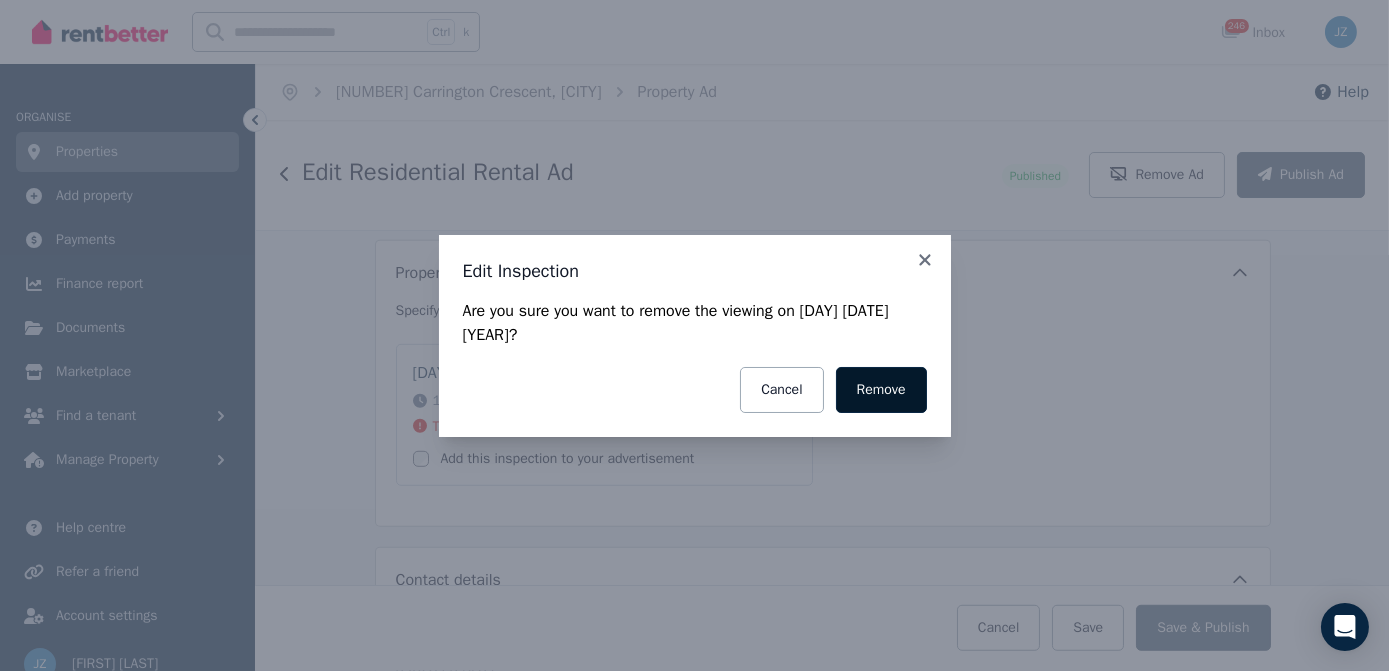 click on "Remove" at bounding box center (881, 390) 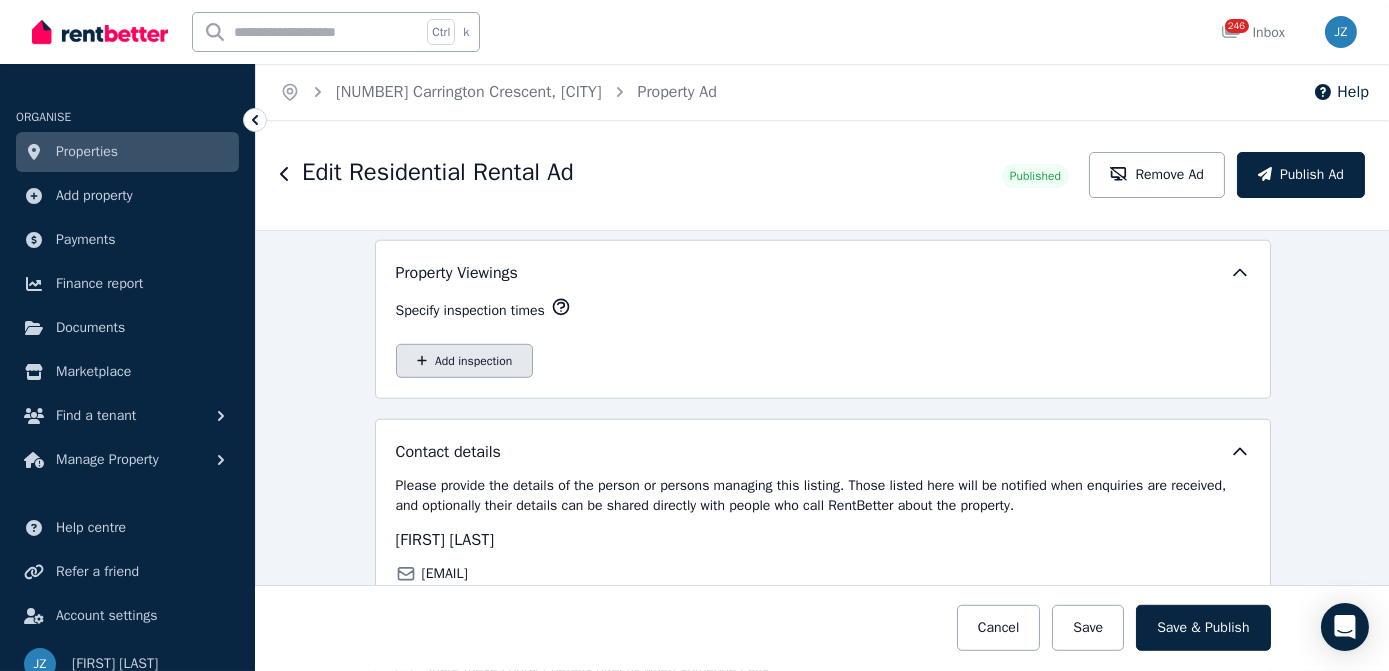 click on "Add inspection" at bounding box center [465, 361] 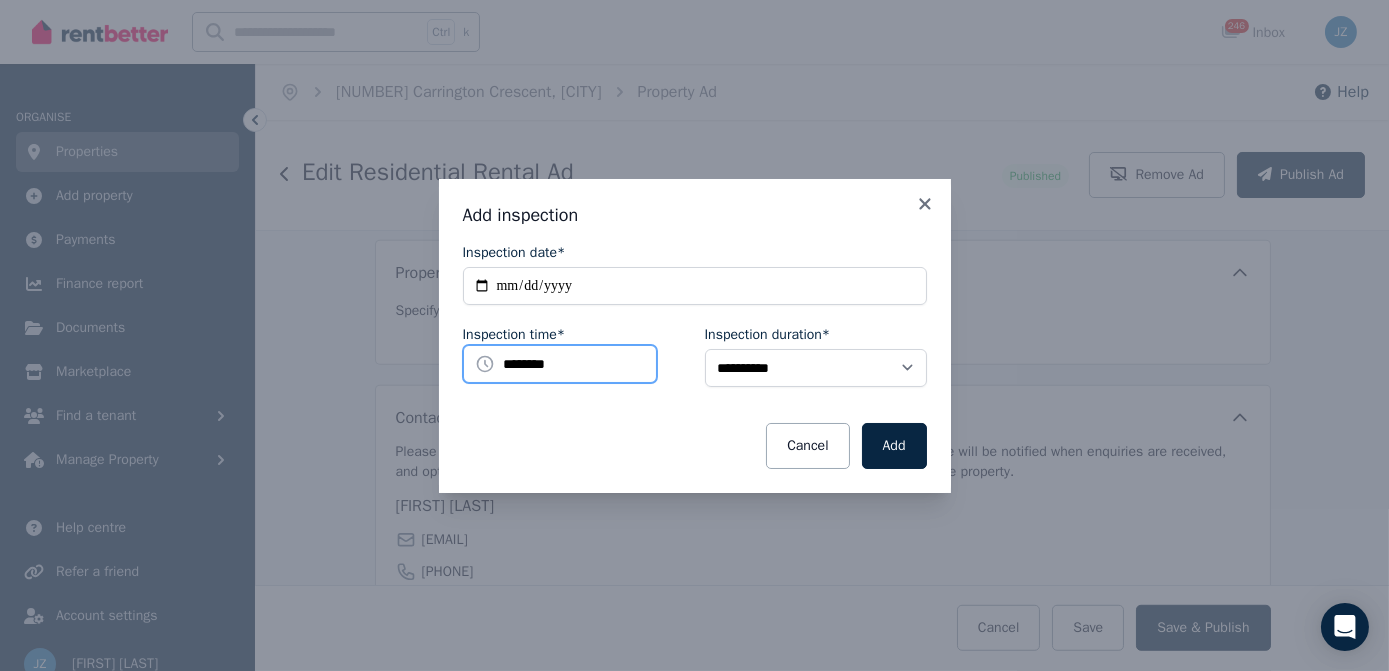 click on "********" at bounding box center (560, 364) 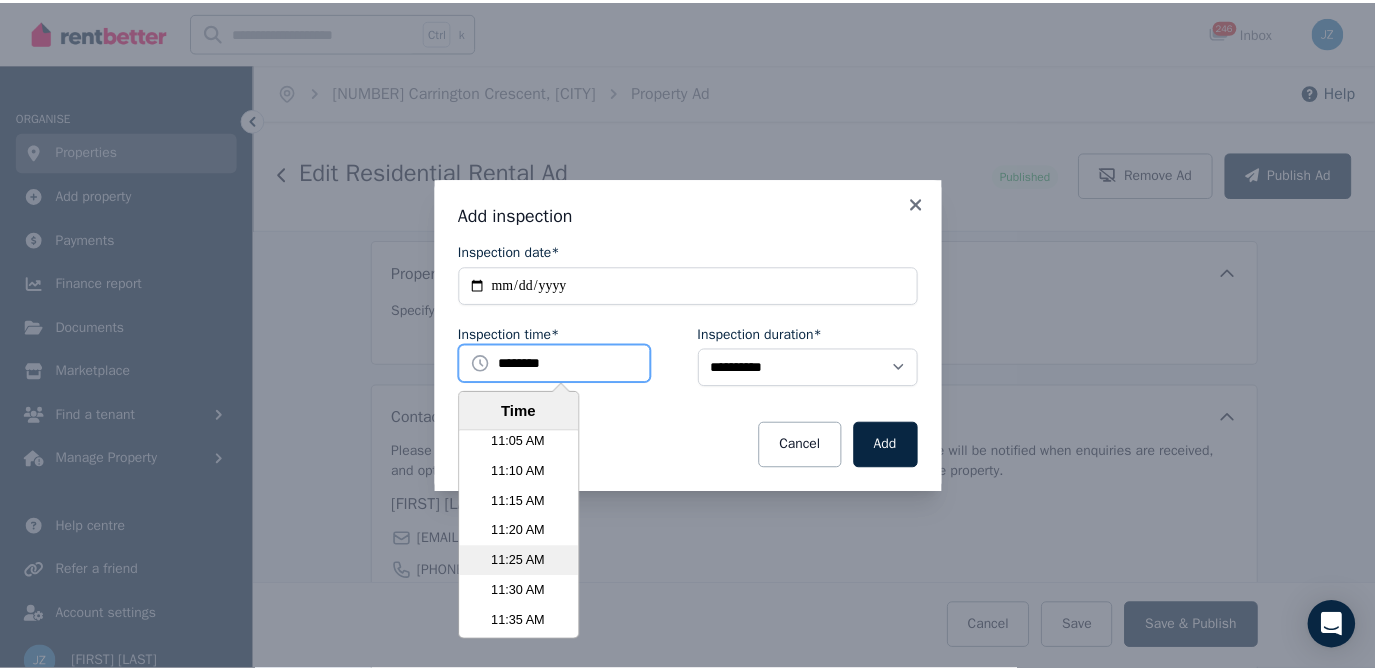 scroll, scrollTop: 3994, scrollLeft: 0, axis: vertical 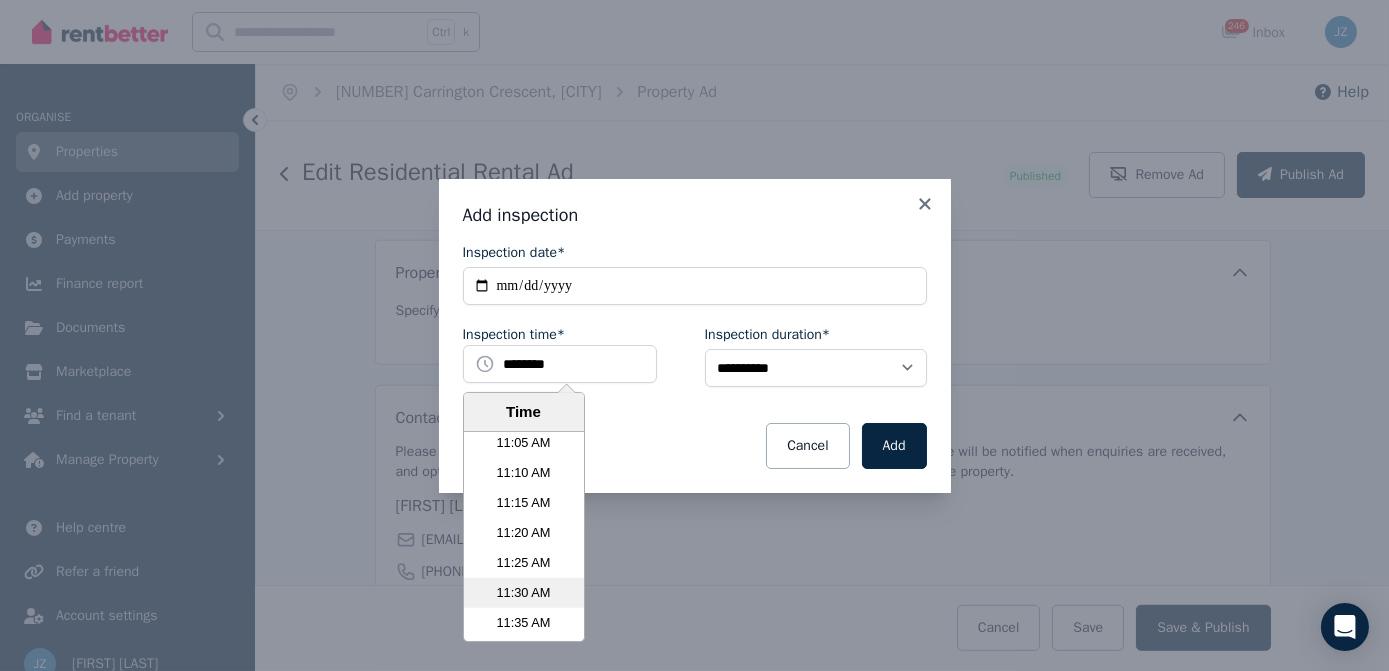 click on "11:30 AM" at bounding box center [524, 593] 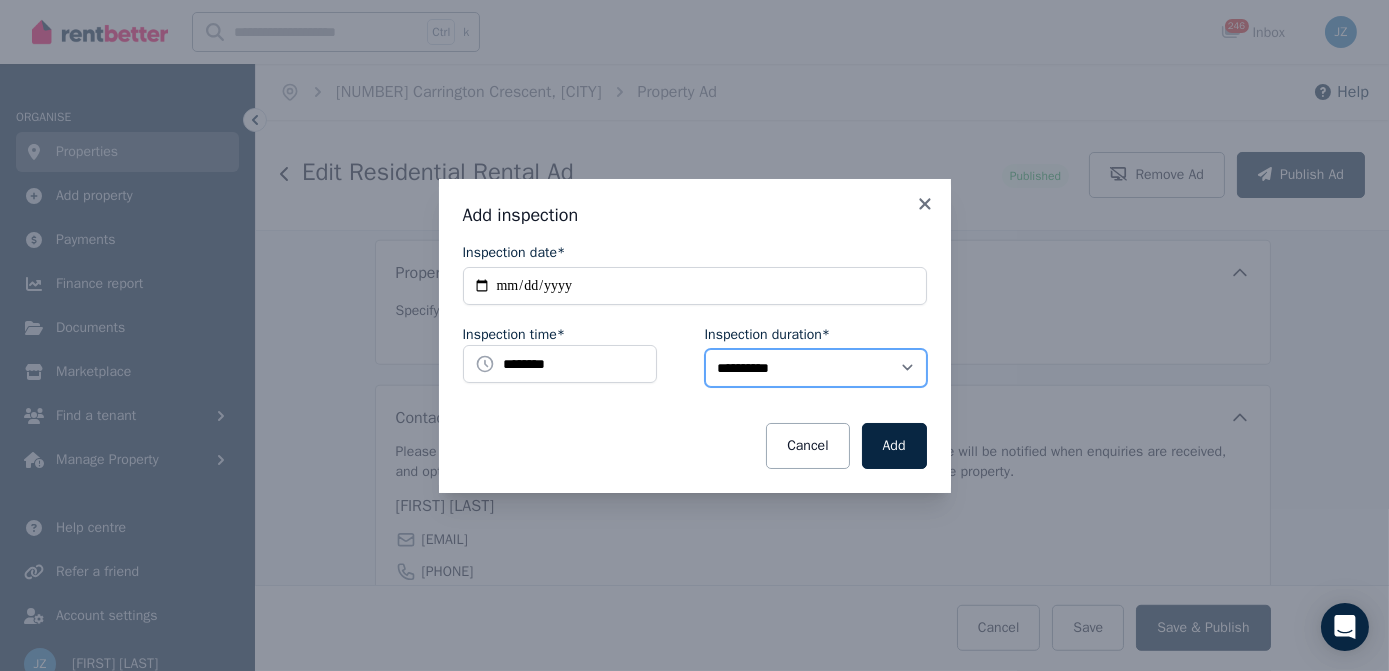 click on "**********" at bounding box center (816, 368) 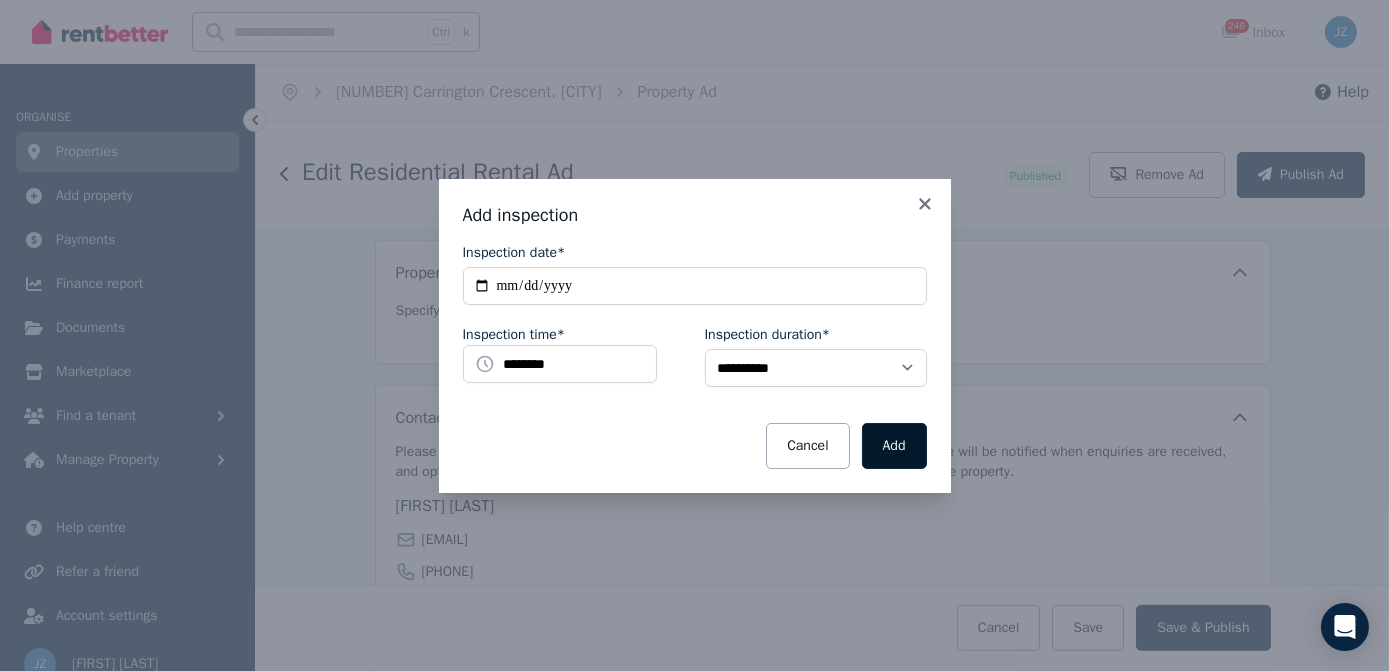 click on "Add" at bounding box center [894, 446] 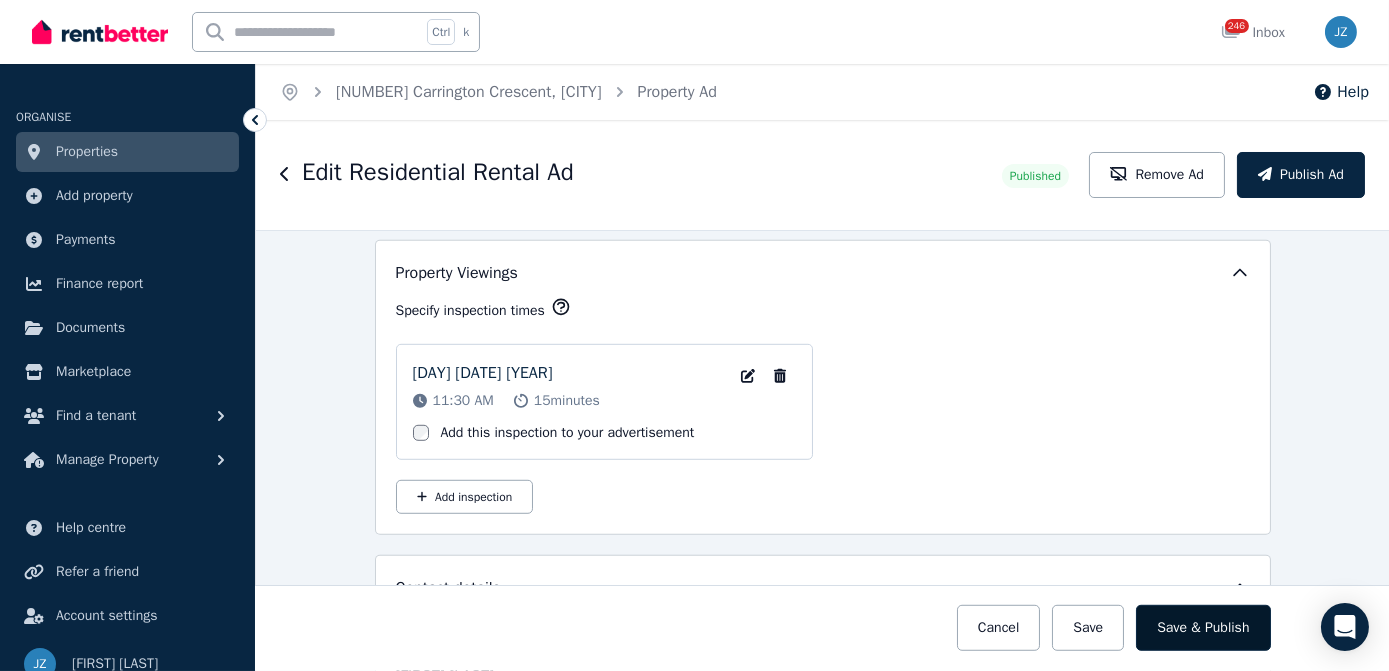 click on "Save & Publish" at bounding box center (1203, 628) 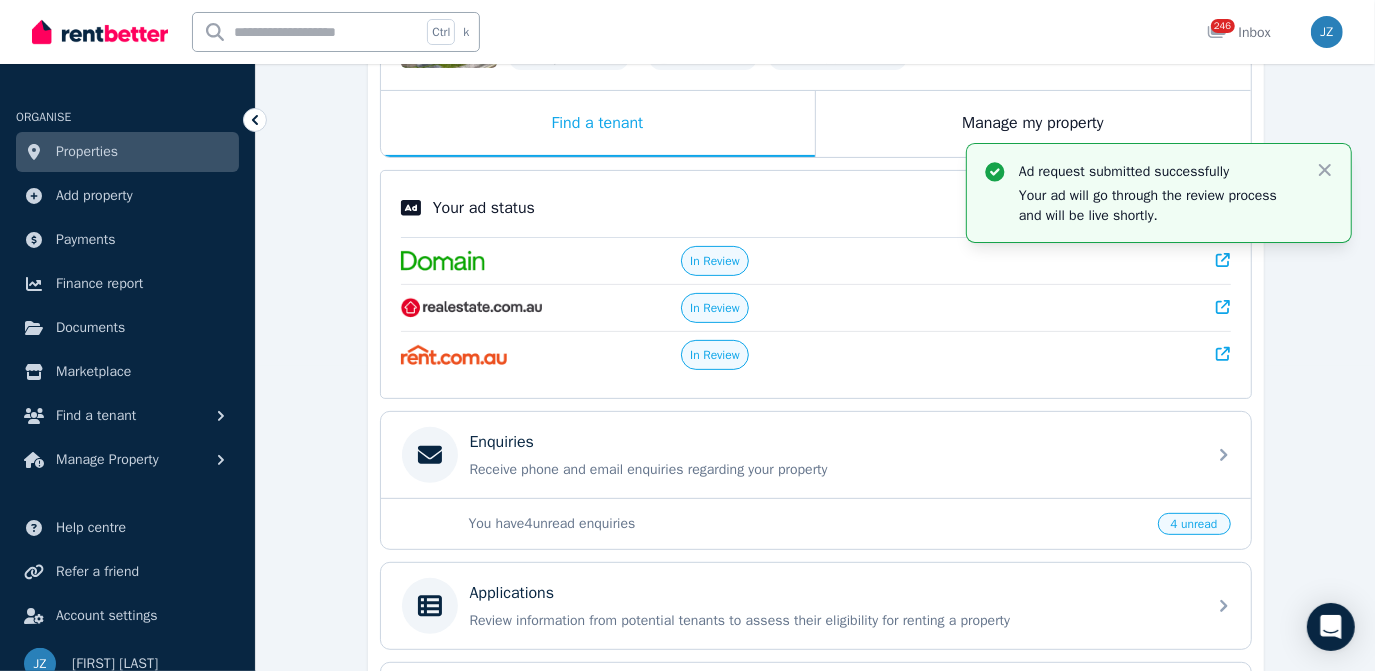 scroll, scrollTop: 454, scrollLeft: 0, axis: vertical 